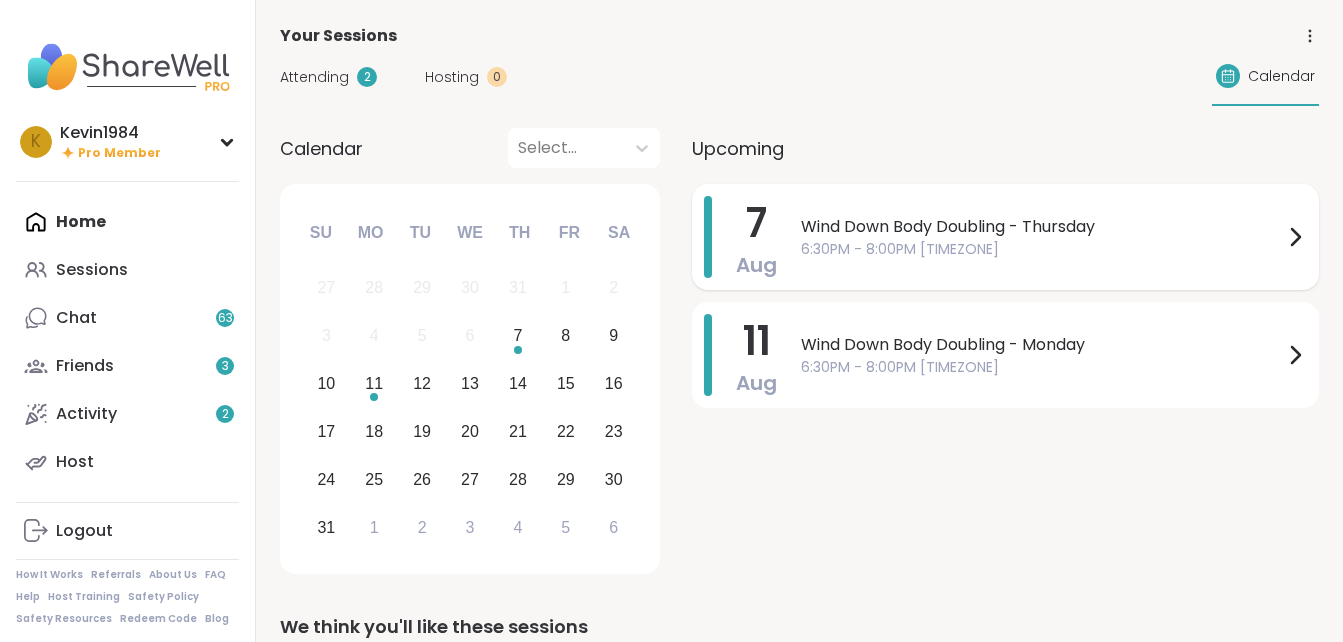 scroll, scrollTop: 0, scrollLeft: 0, axis: both 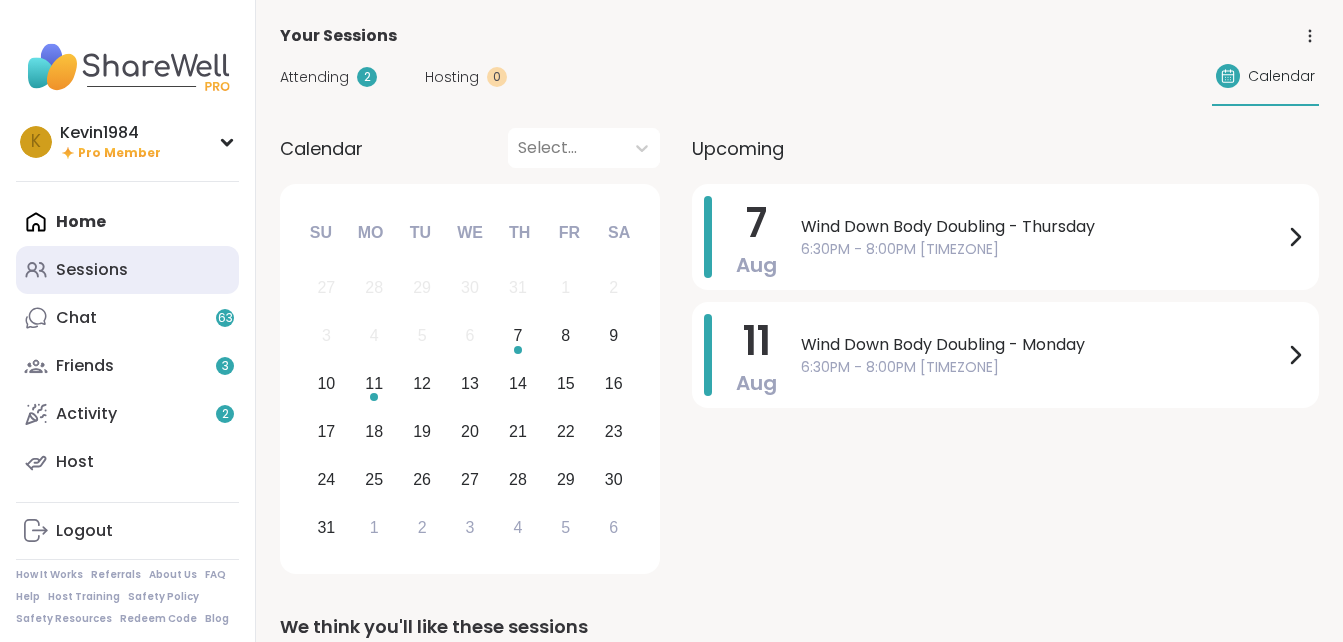 click on "Sessions" at bounding box center (92, 270) 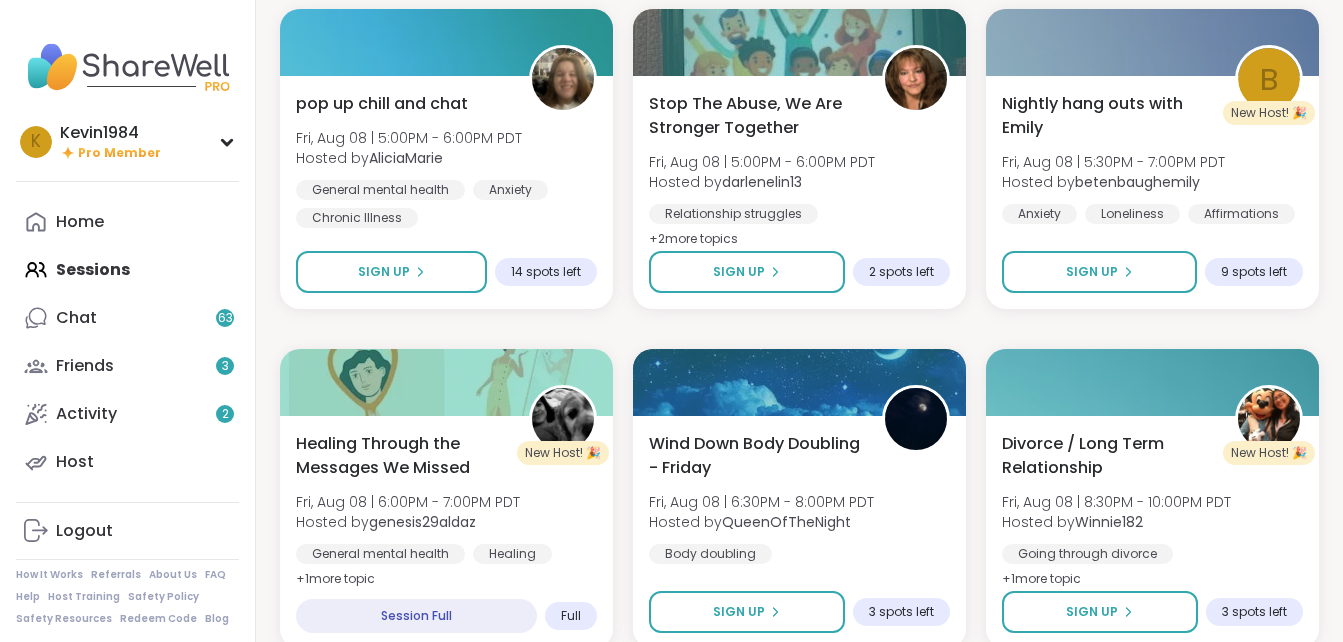 scroll, scrollTop: 3400, scrollLeft: 0, axis: vertical 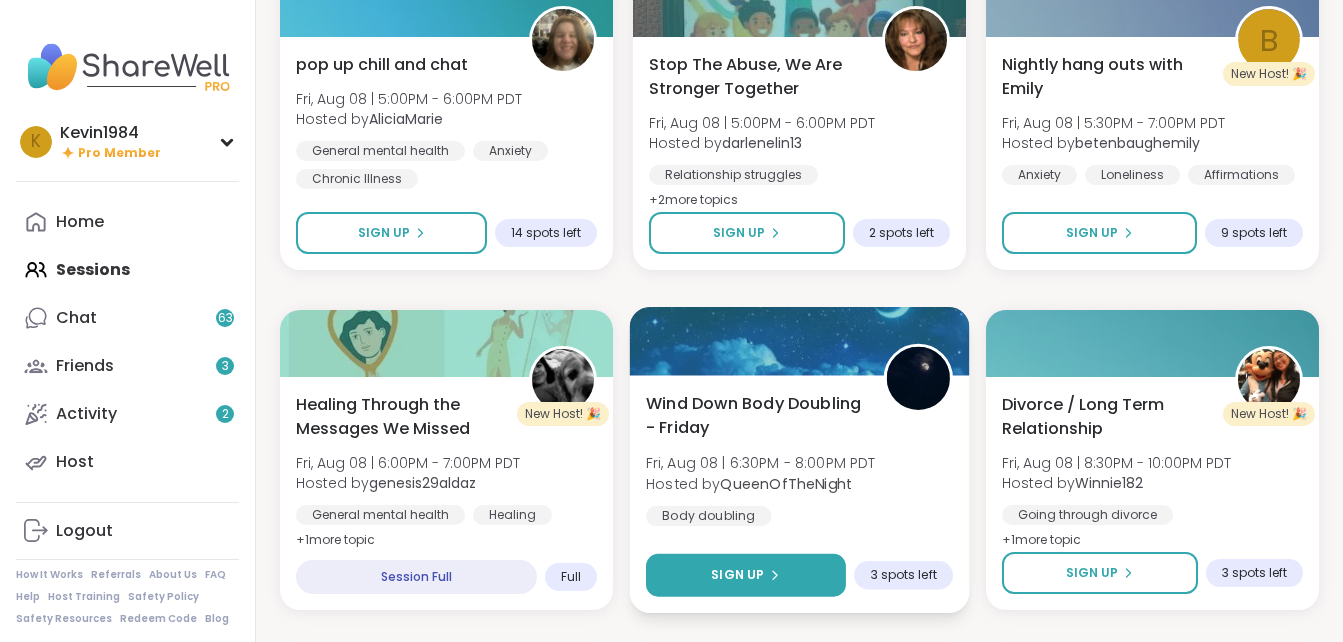 click on "Sign Up" at bounding box center [746, 575] 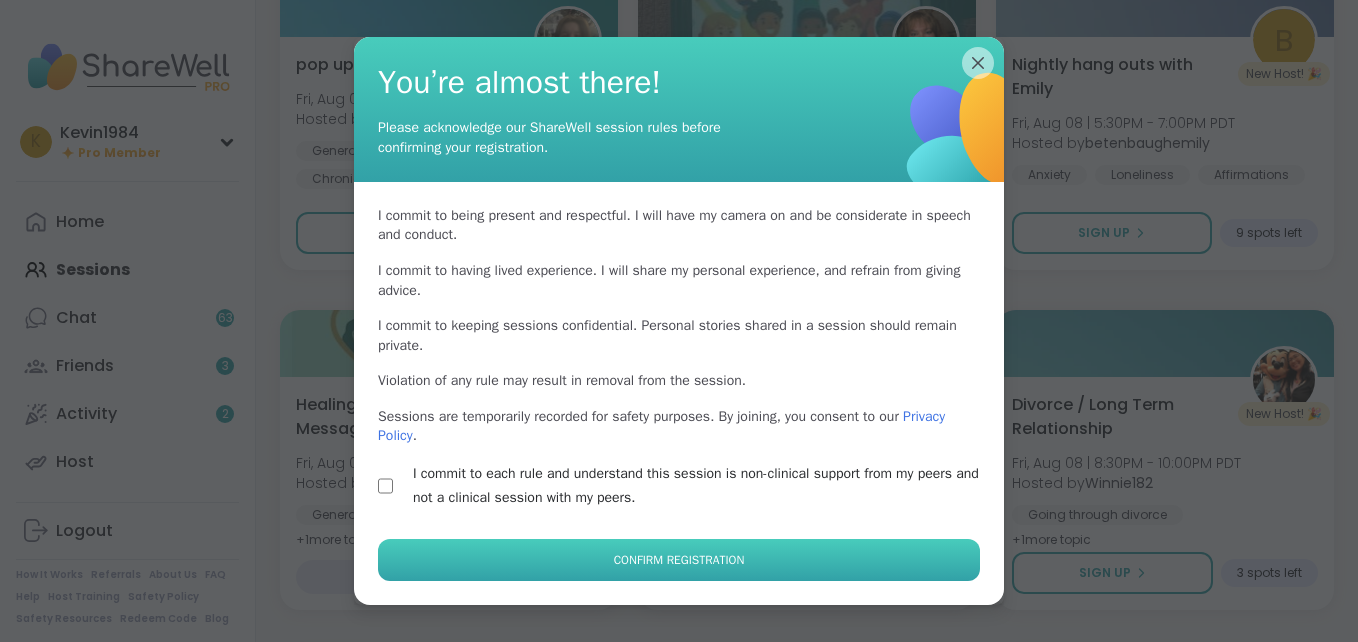 click on "Confirm Registration" at bounding box center [679, 560] 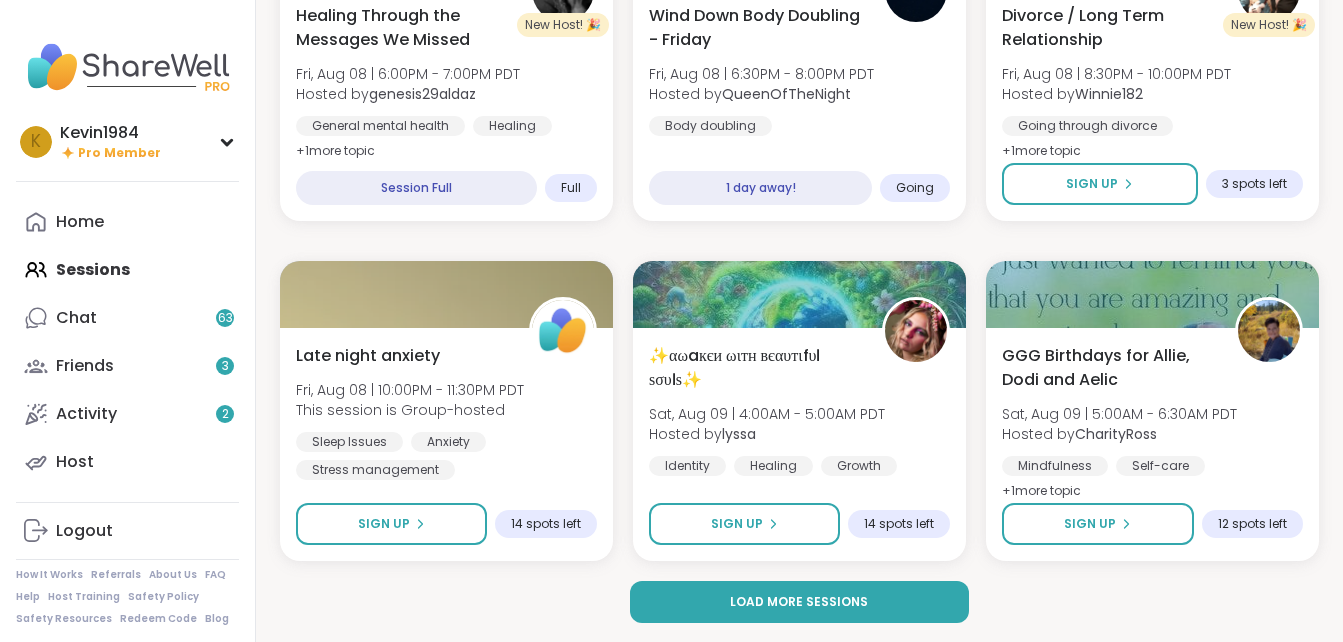 scroll, scrollTop: 3790, scrollLeft: 0, axis: vertical 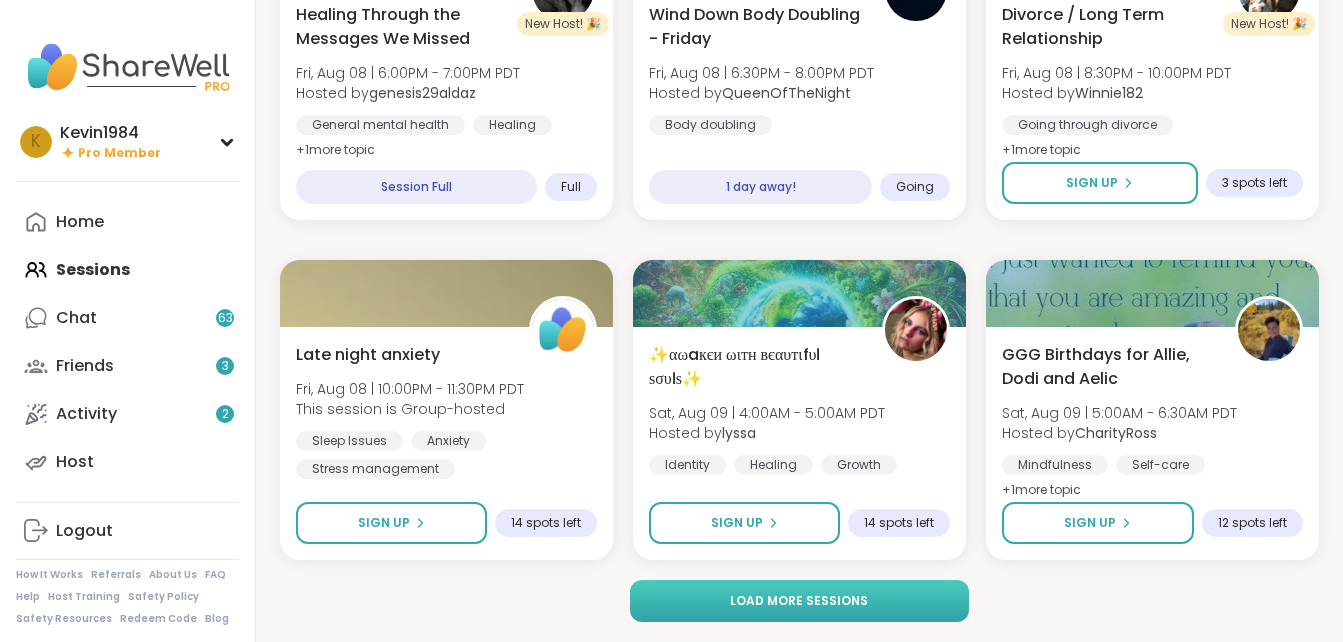 click on "Load more sessions" at bounding box center (799, 601) 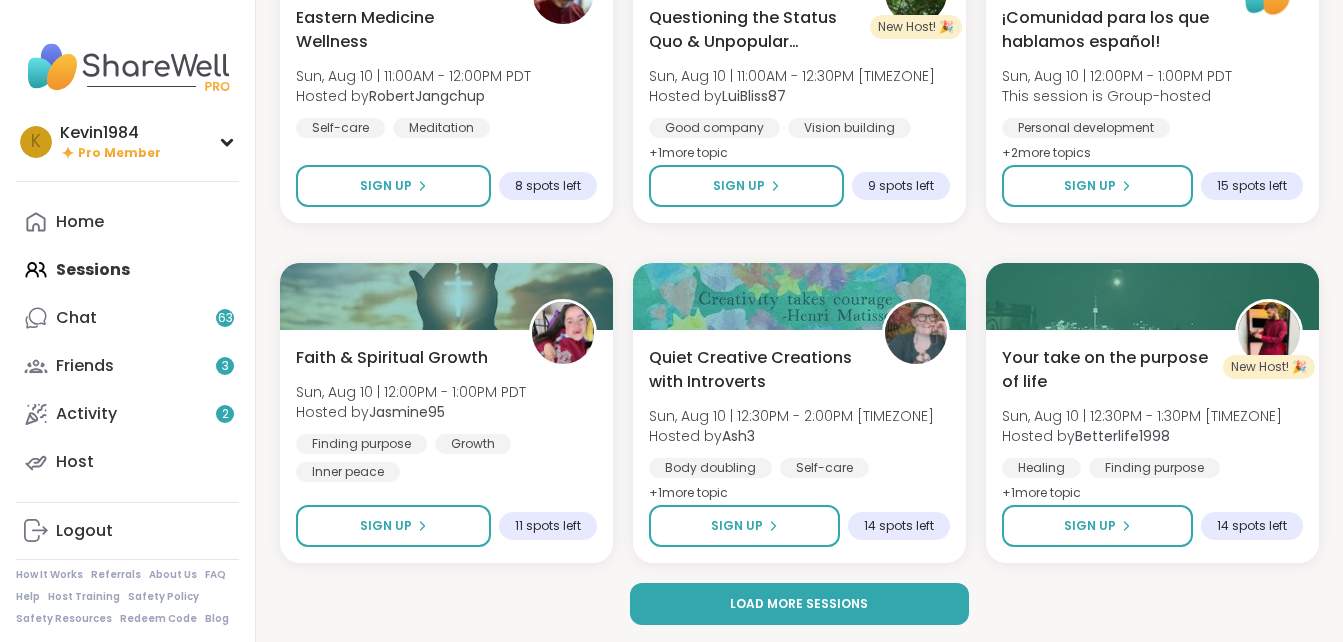 scroll, scrollTop: 7870, scrollLeft: 0, axis: vertical 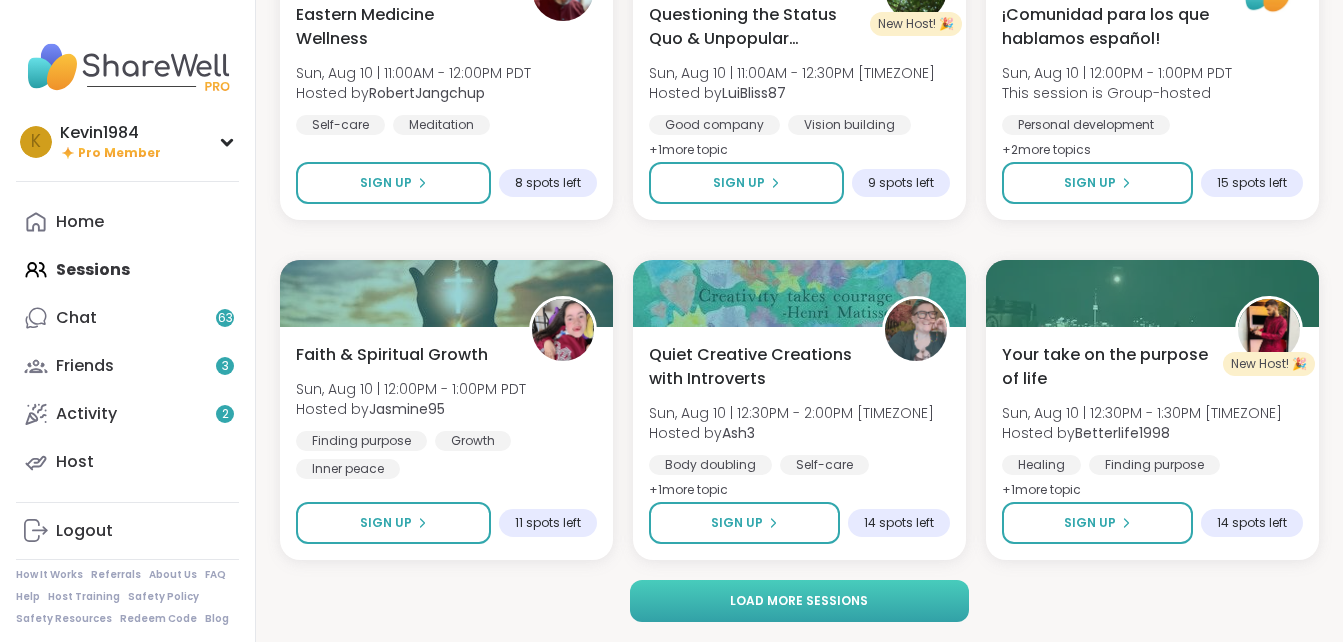click on "Load more sessions" at bounding box center (799, 601) 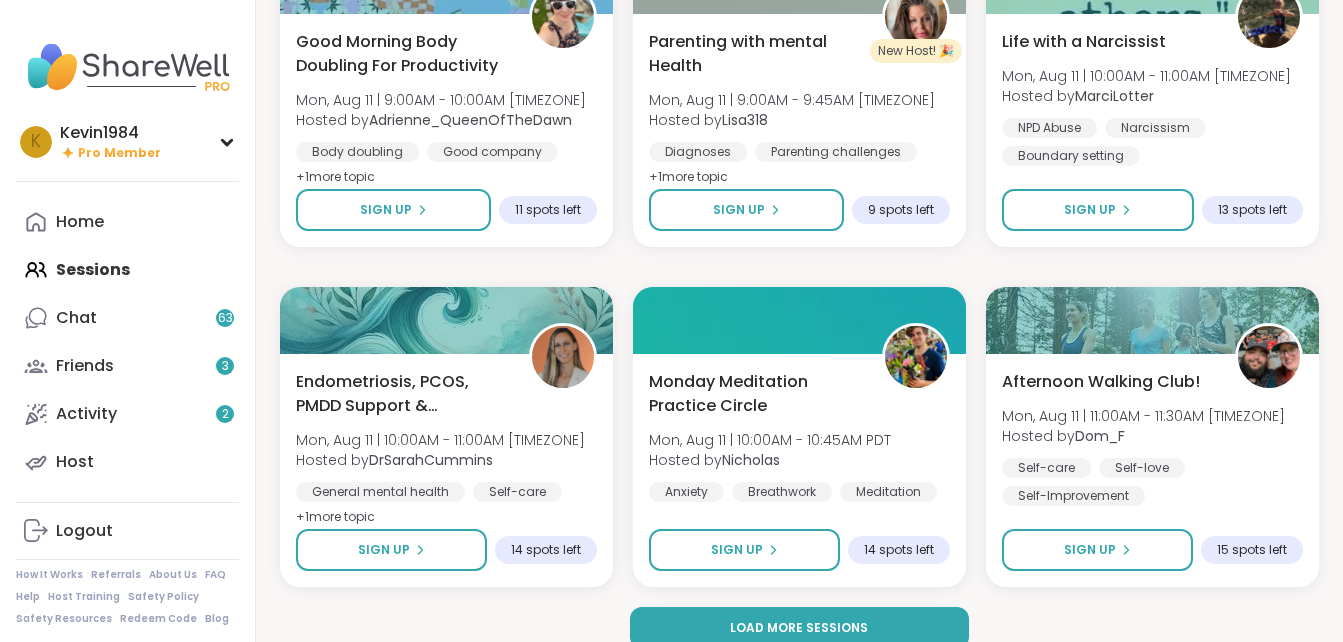 scroll, scrollTop: 11950, scrollLeft: 0, axis: vertical 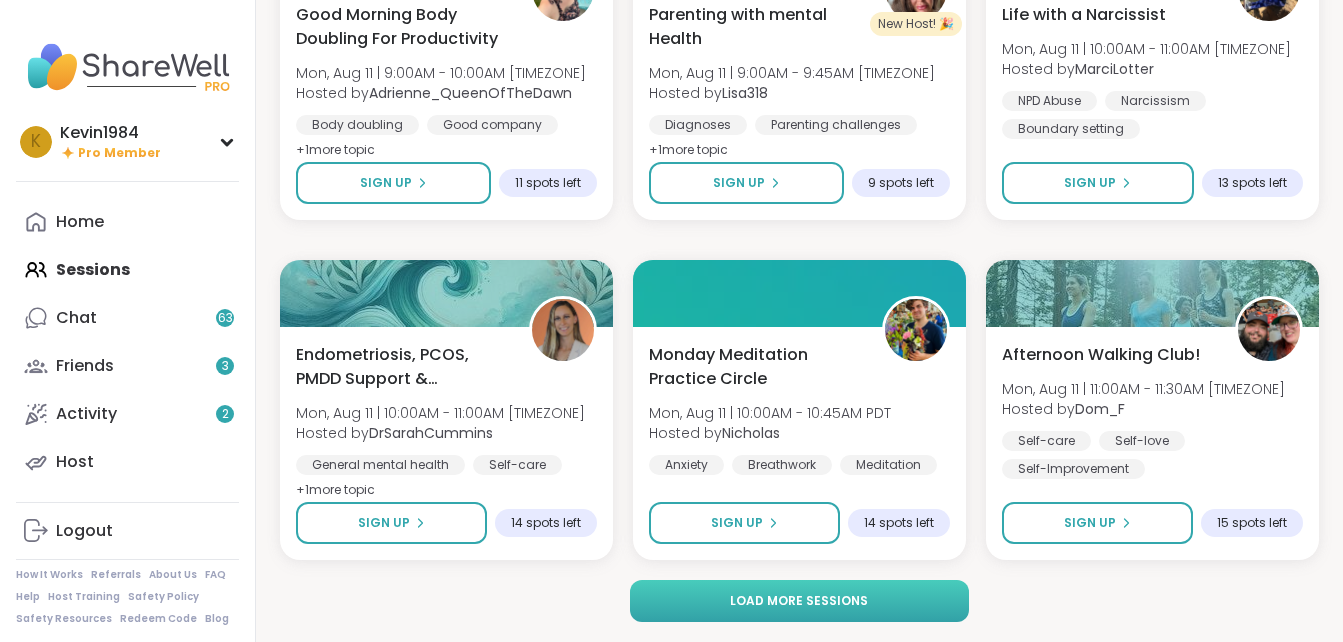 click on "Load more sessions" at bounding box center [799, 601] 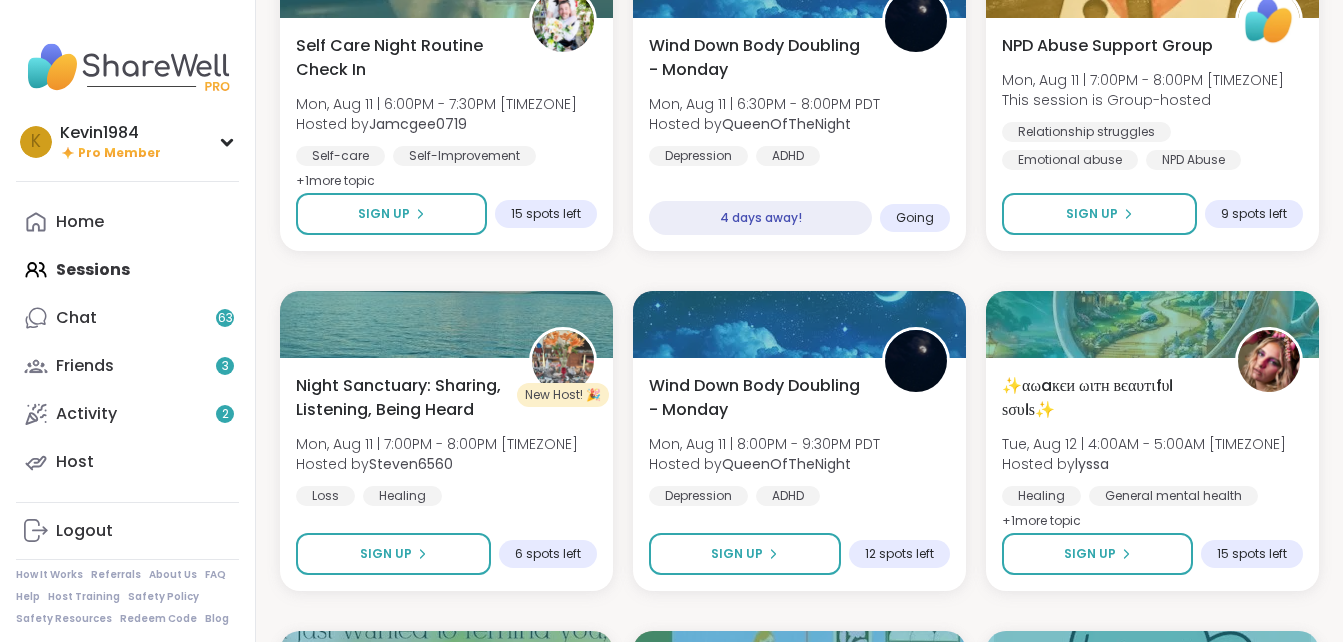 scroll, scrollTop: 14670, scrollLeft: 0, axis: vertical 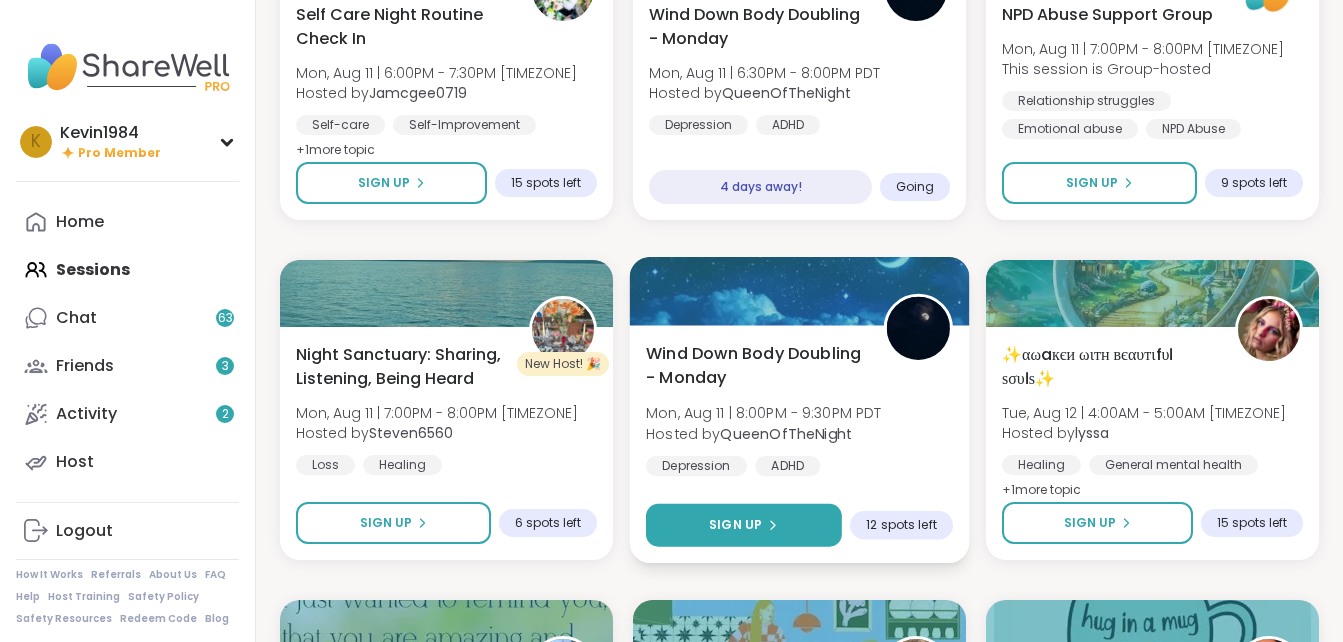 click on "Sign Up" at bounding box center (744, 525) 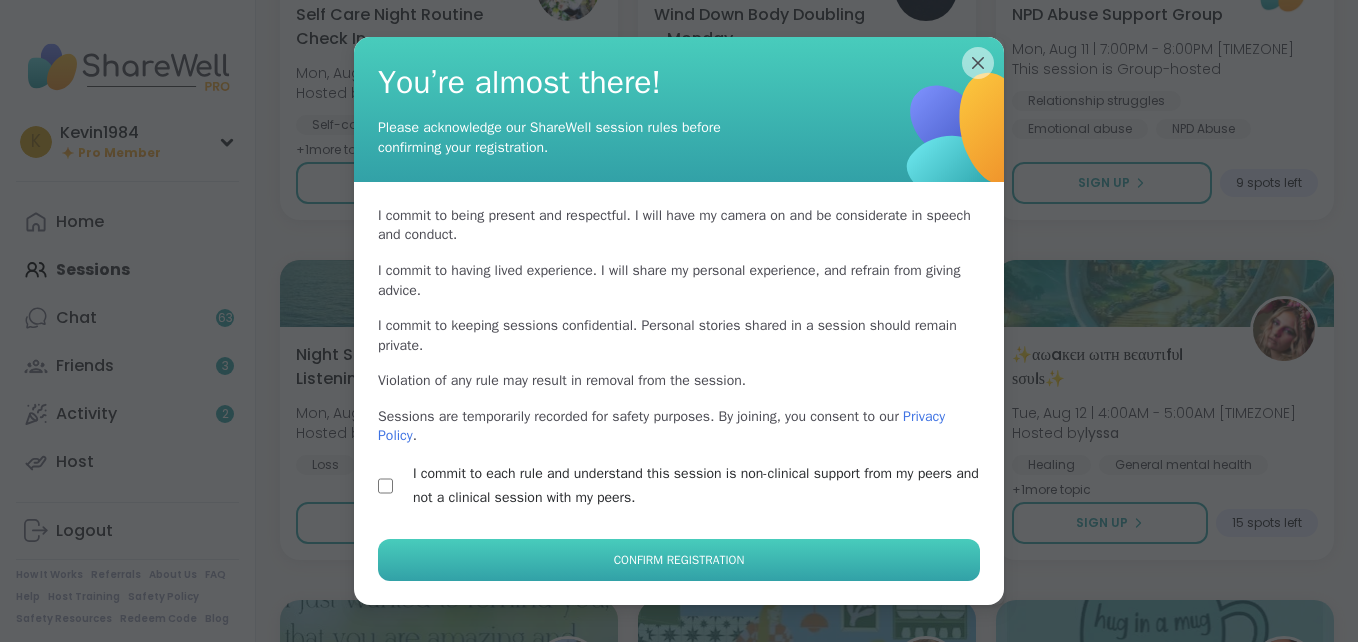 click on "Confirm Registration" at bounding box center (679, 560) 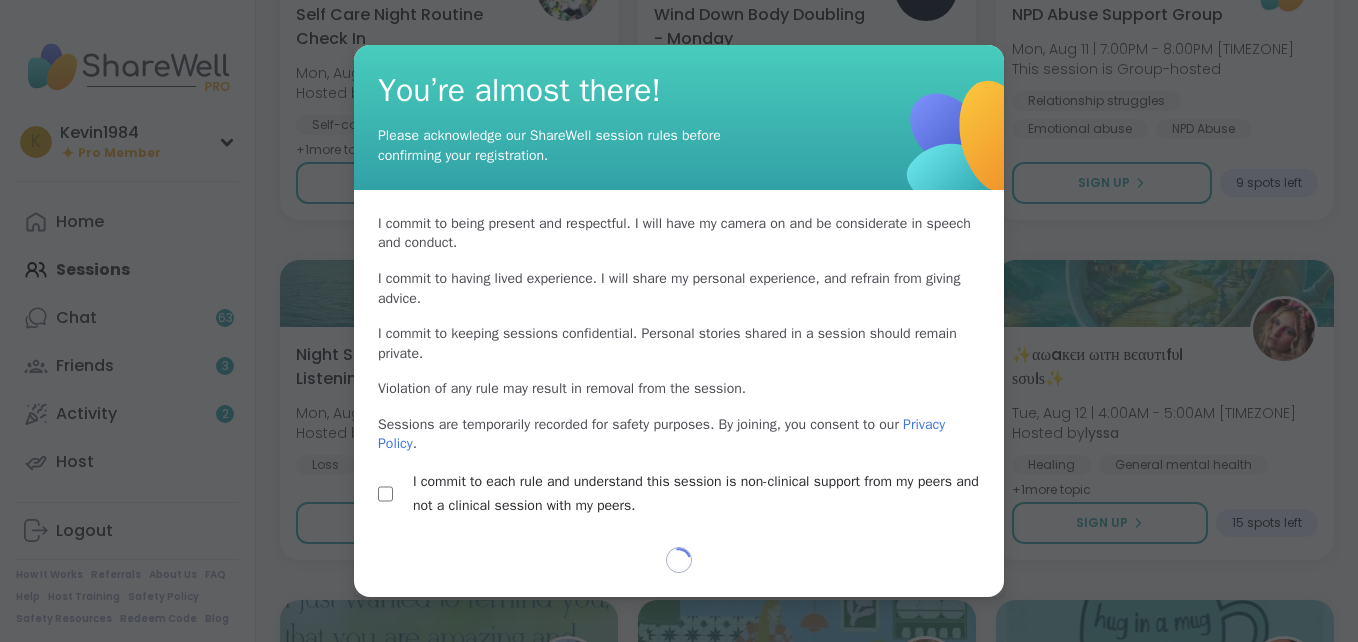 click on "I commit to being present and respectful . I will have my camera on and be considerate in speech and conduct. I commit to having lived experience . I will share my personal experience, and refrain from giving advice. I commit to keeping sessions confidential . Personal stories shared in a session should remain private. Violation of any rule may result in removal from the session. Sessions are temporarily recorded for safety purposes. By joining, you consent to our   Privacy Policy . I commit to each rule and understand this session is non-clinical support from my peers and not a clinical session with my peers." at bounding box center (679, 368) 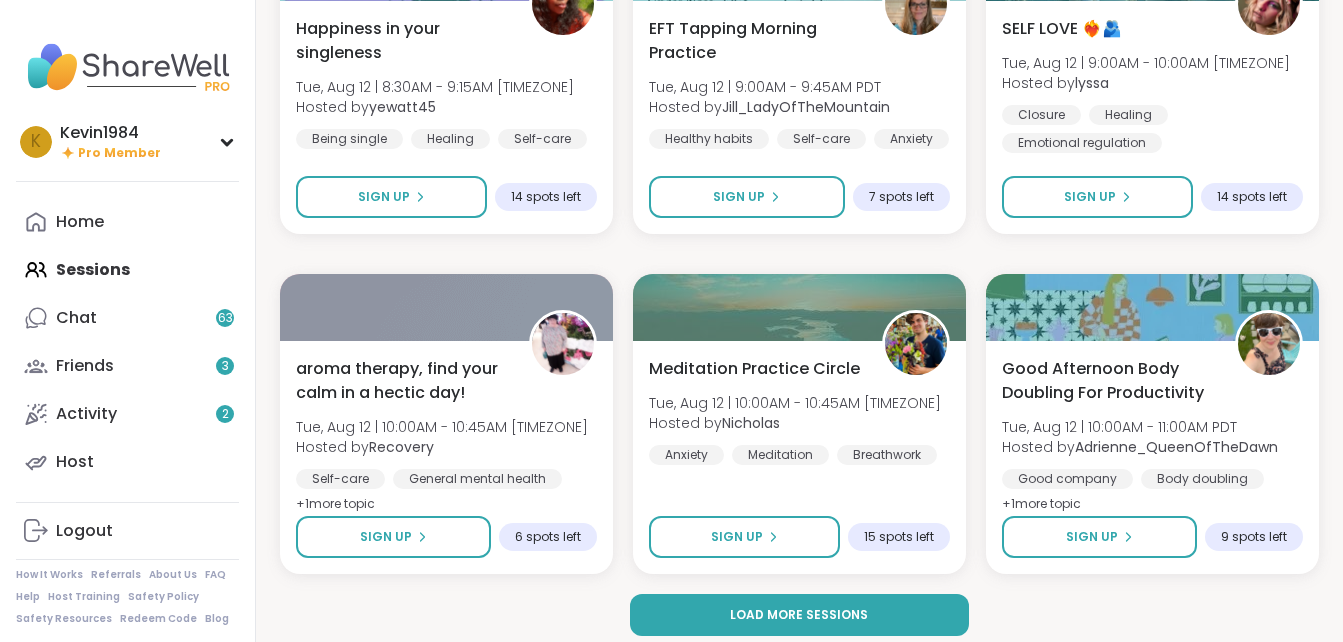 scroll, scrollTop: 16030, scrollLeft: 0, axis: vertical 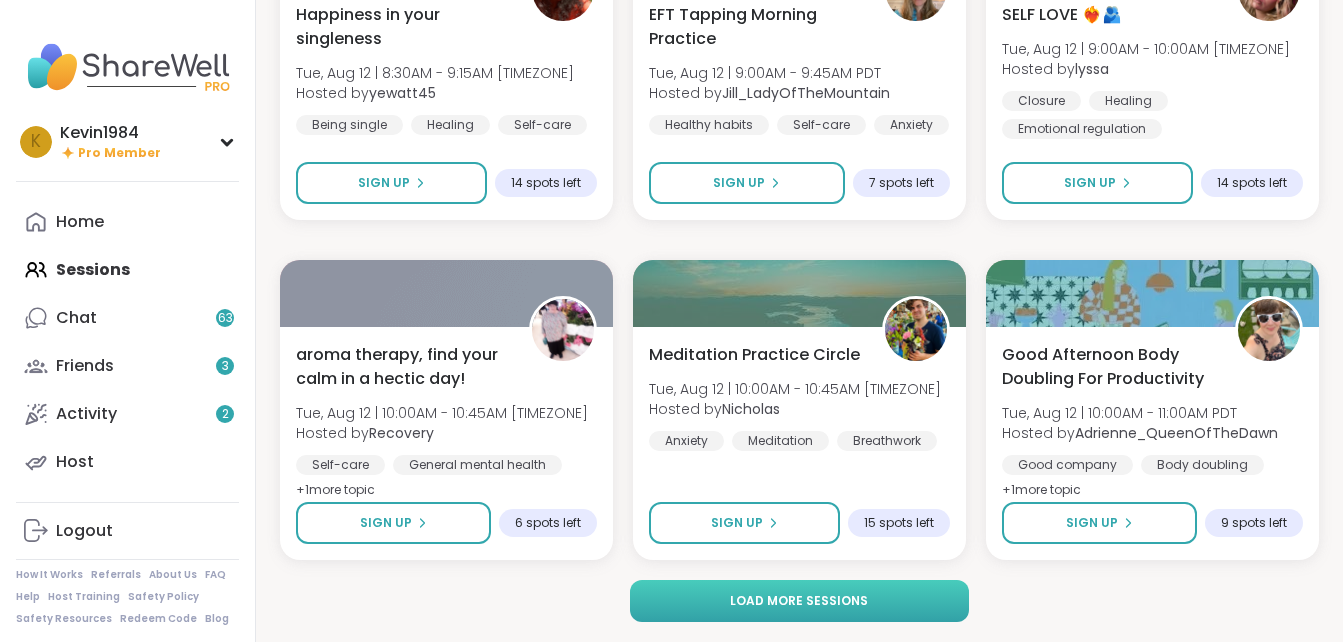 click on "Load more sessions" at bounding box center [799, 601] 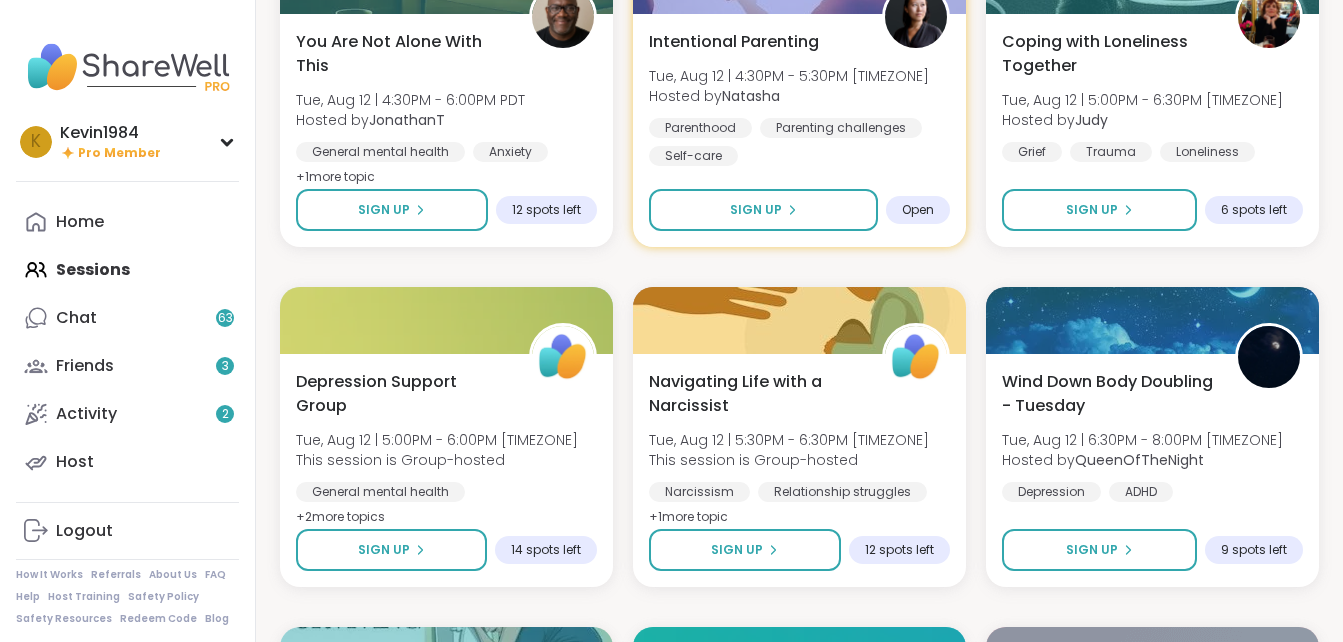 scroll, scrollTop: 18083, scrollLeft: 0, axis: vertical 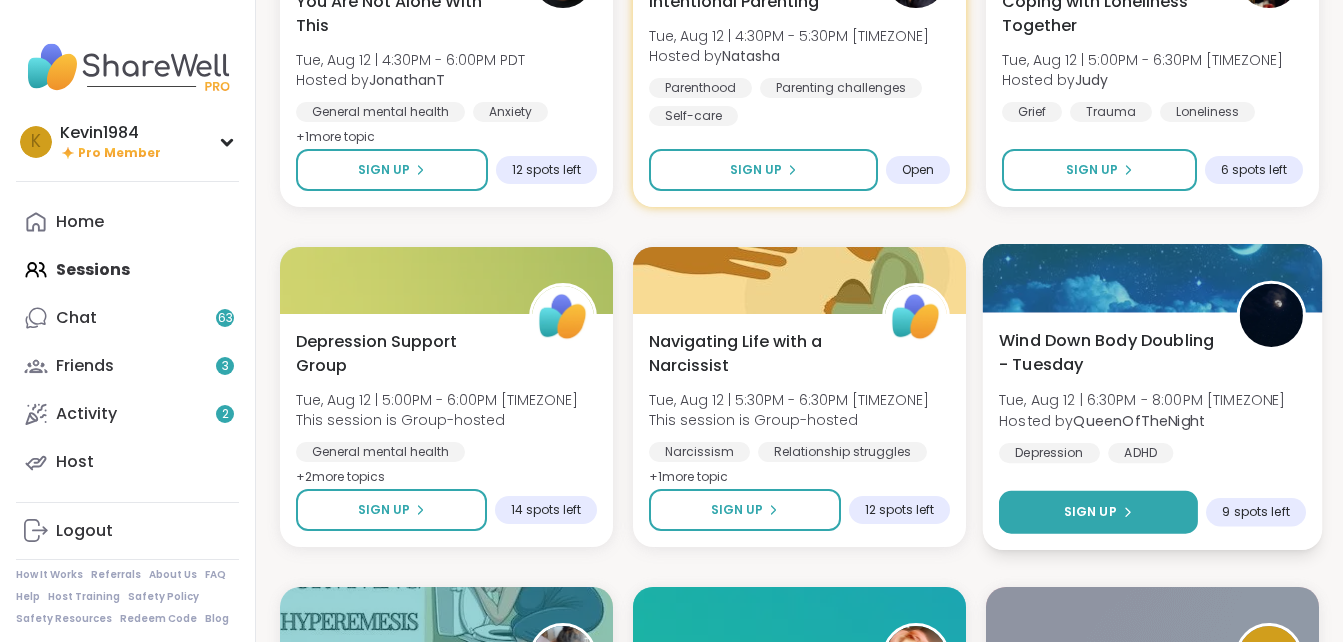 click on "Sign Up" at bounding box center [1098, 512] 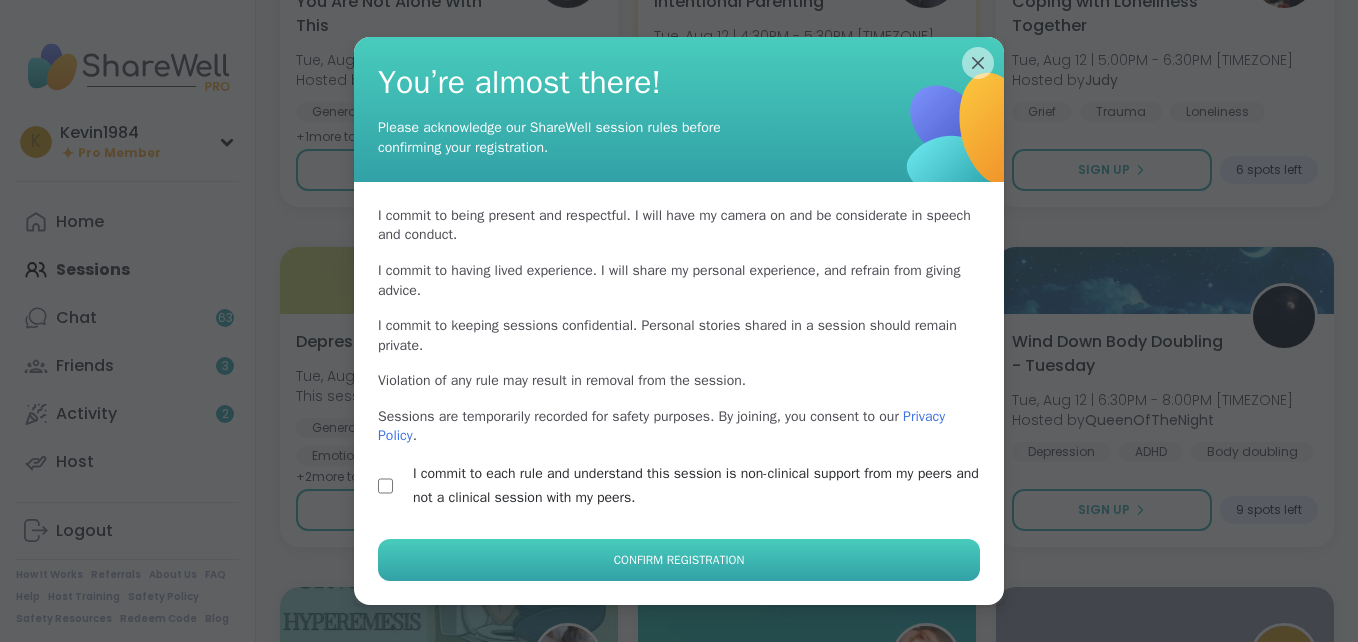 click on "Confirm Registration" at bounding box center [679, 560] 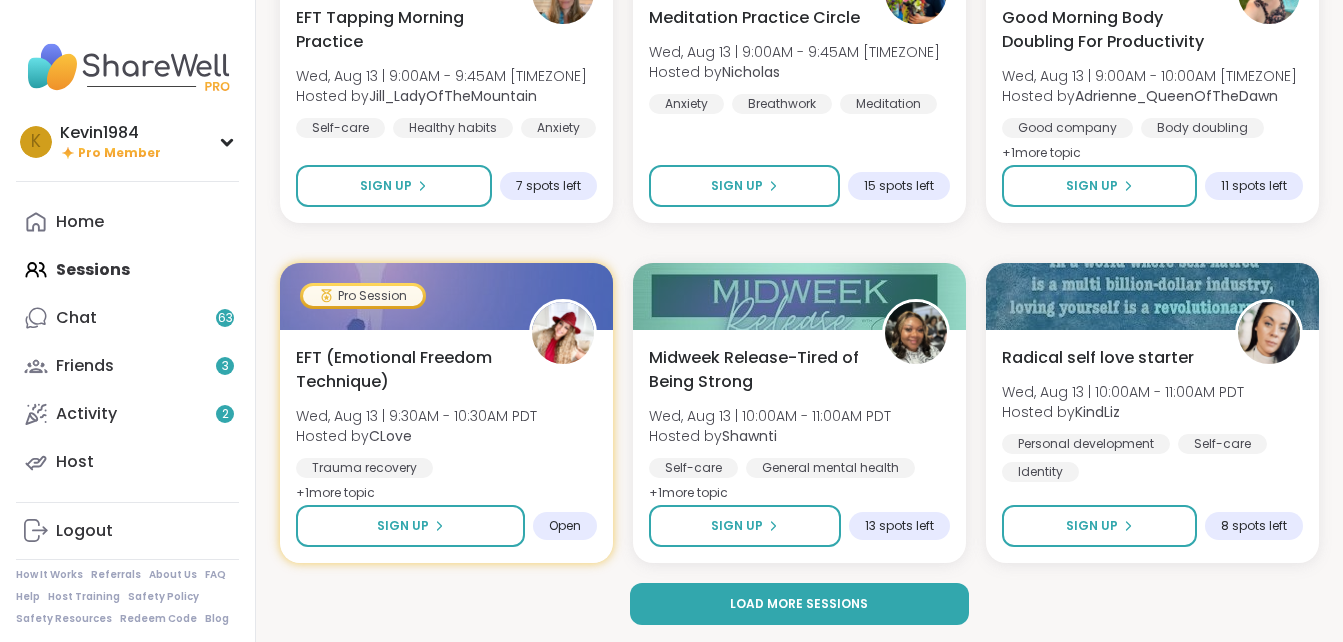 scroll, scrollTop: 20110, scrollLeft: 0, axis: vertical 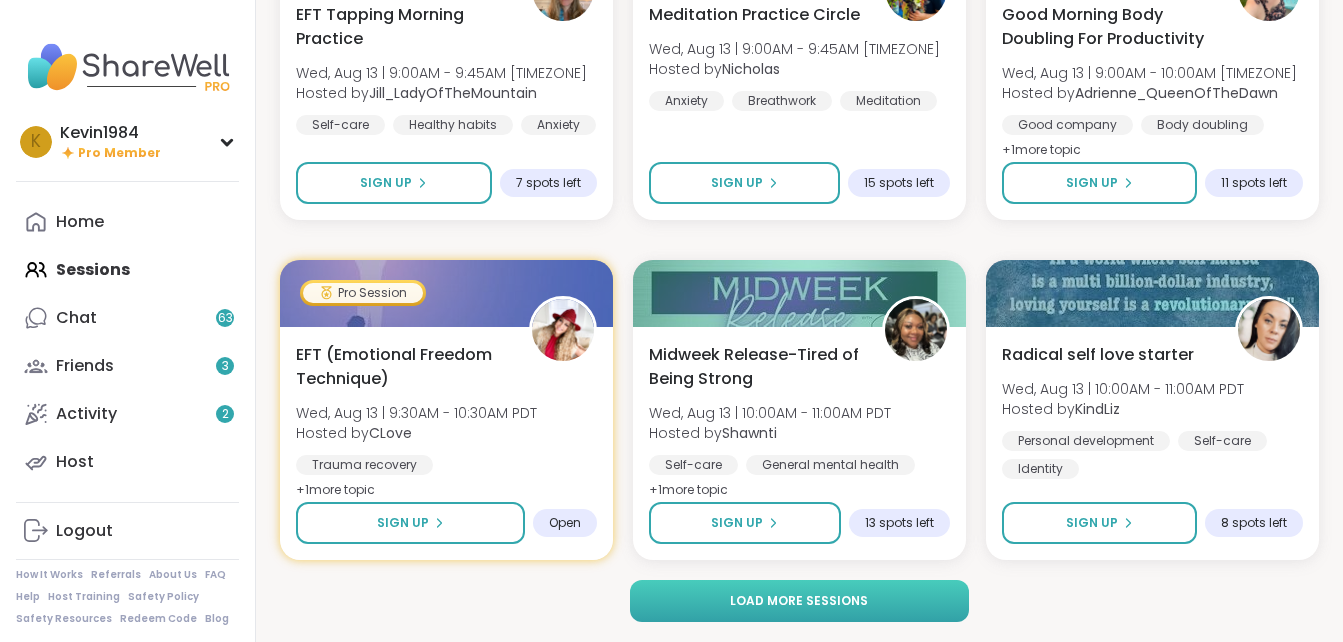 click on "Load more sessions" at bounding box center (799, 601) 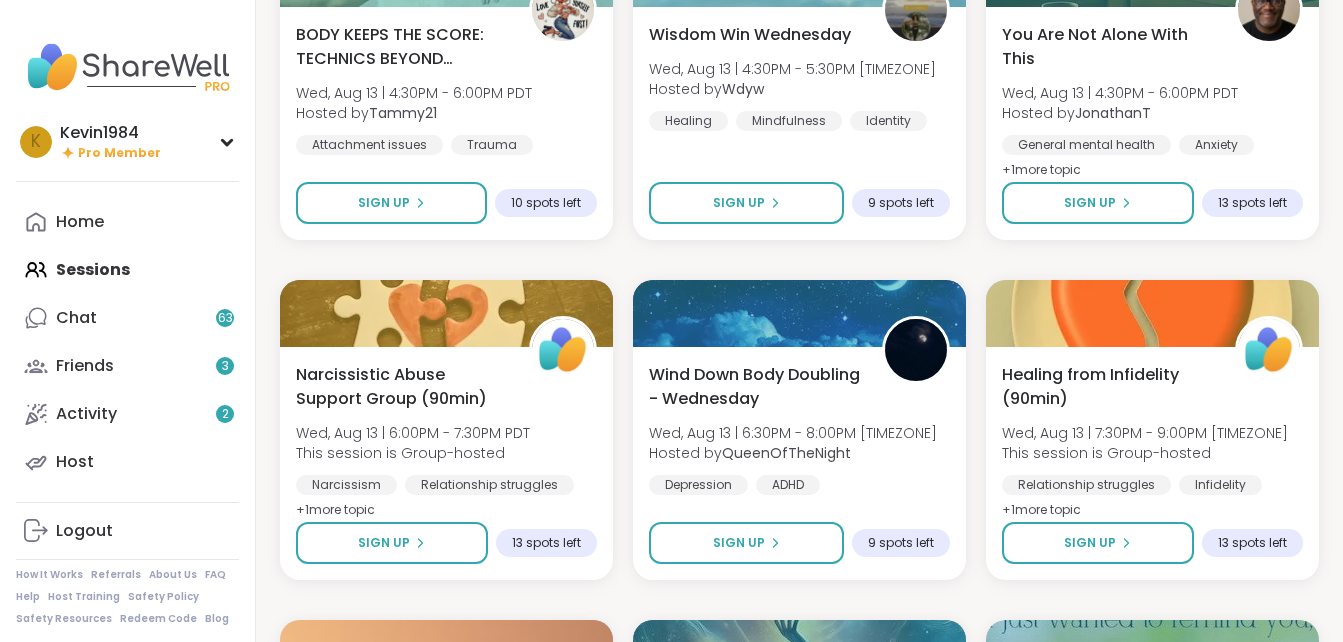 scroll, scrollTop: 22510, scrollLeft: 0, axis: vertical 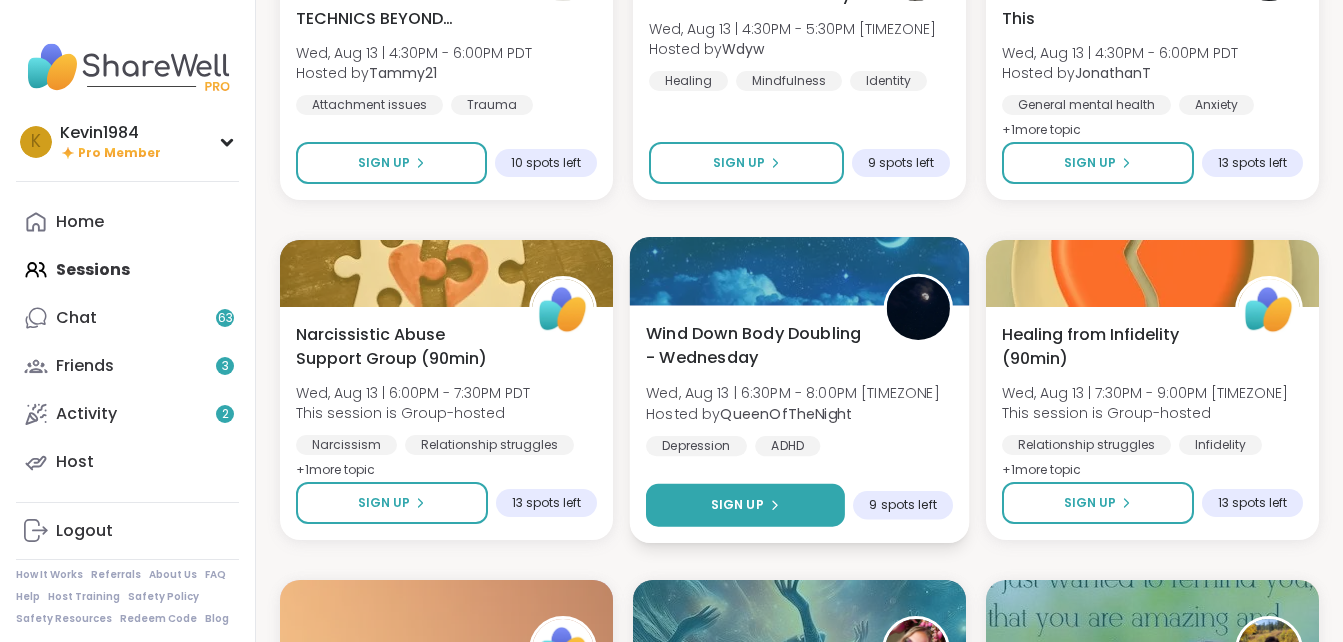 click on "Sign Up" at bounding box center (745, 505) 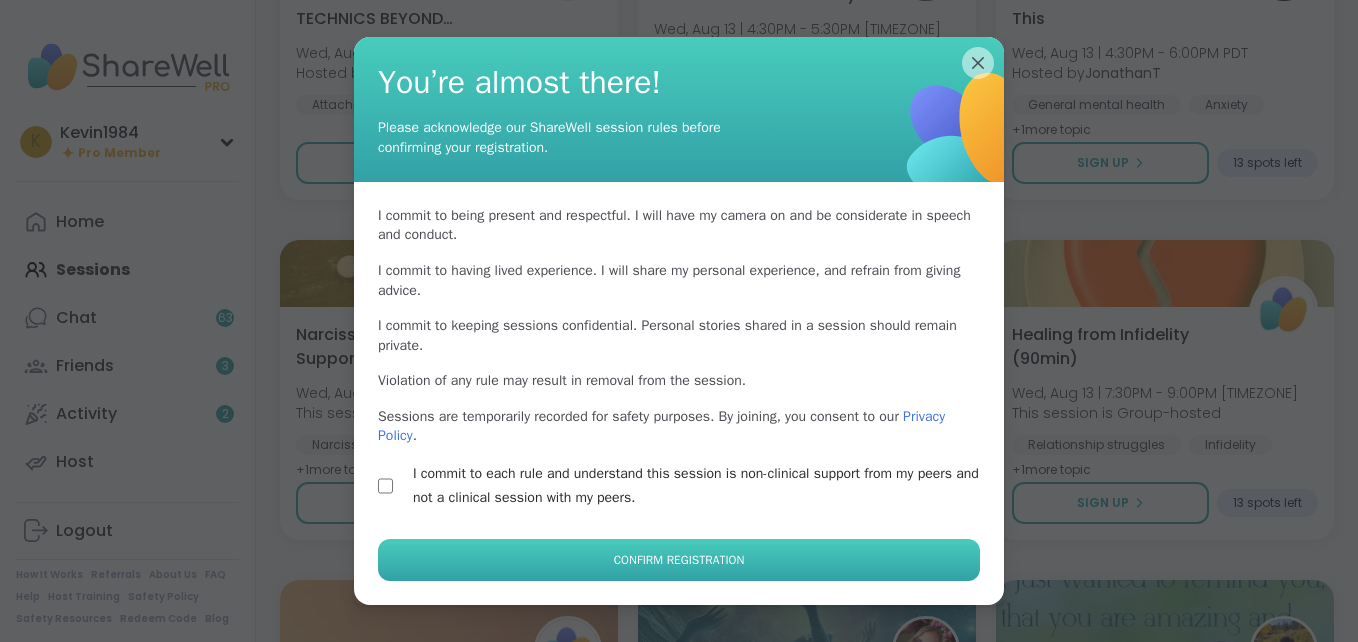 click on "Confirm Registration" at bounding box center [679, 560] 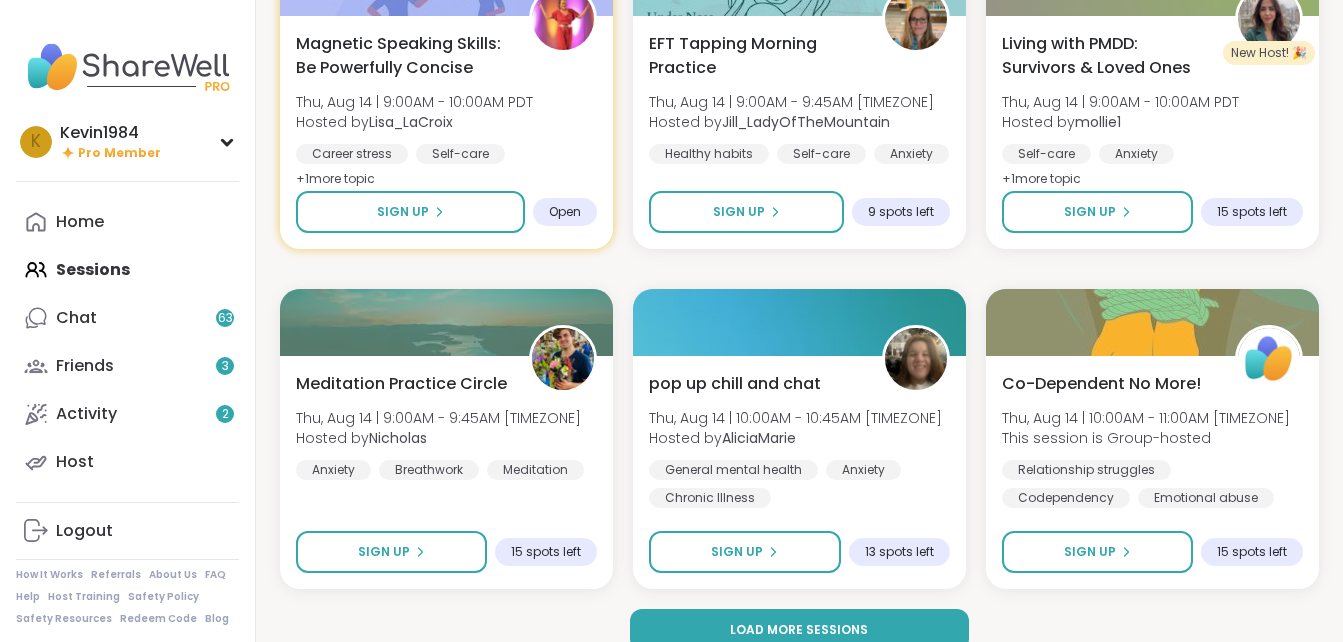 scroll, scrollTop: 24190, scrollLeft: 0, axis: vertical 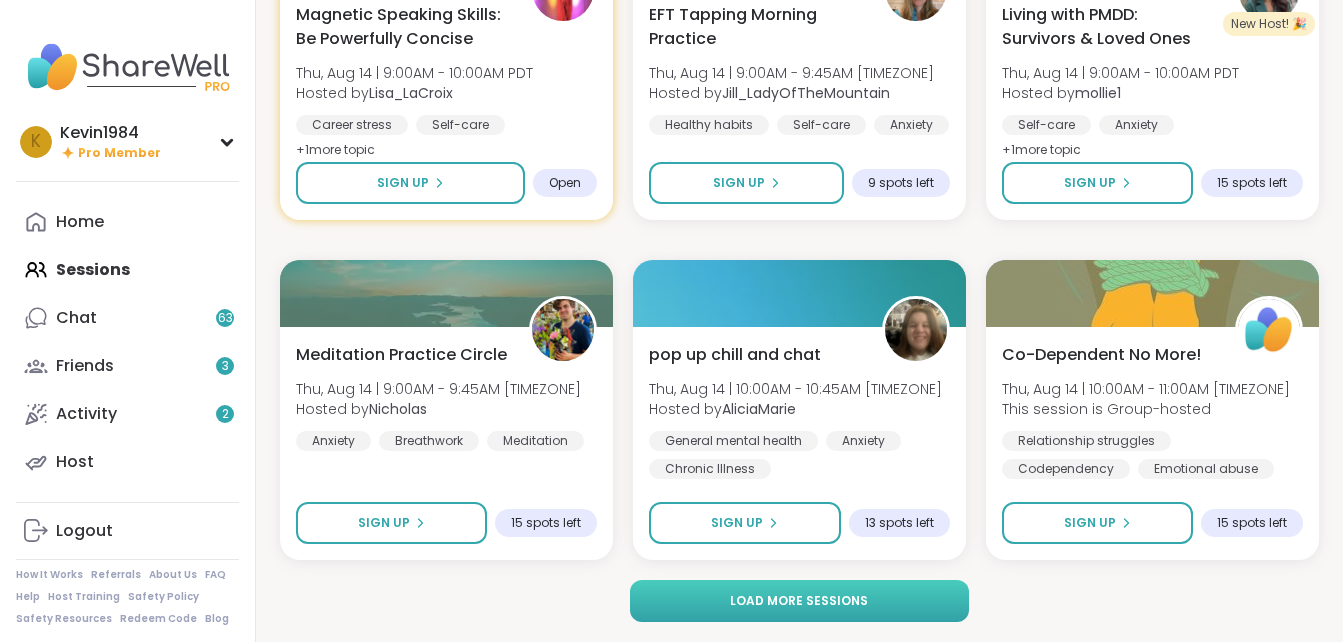 click on "Load more sessions" at bounding box center [799, 601] 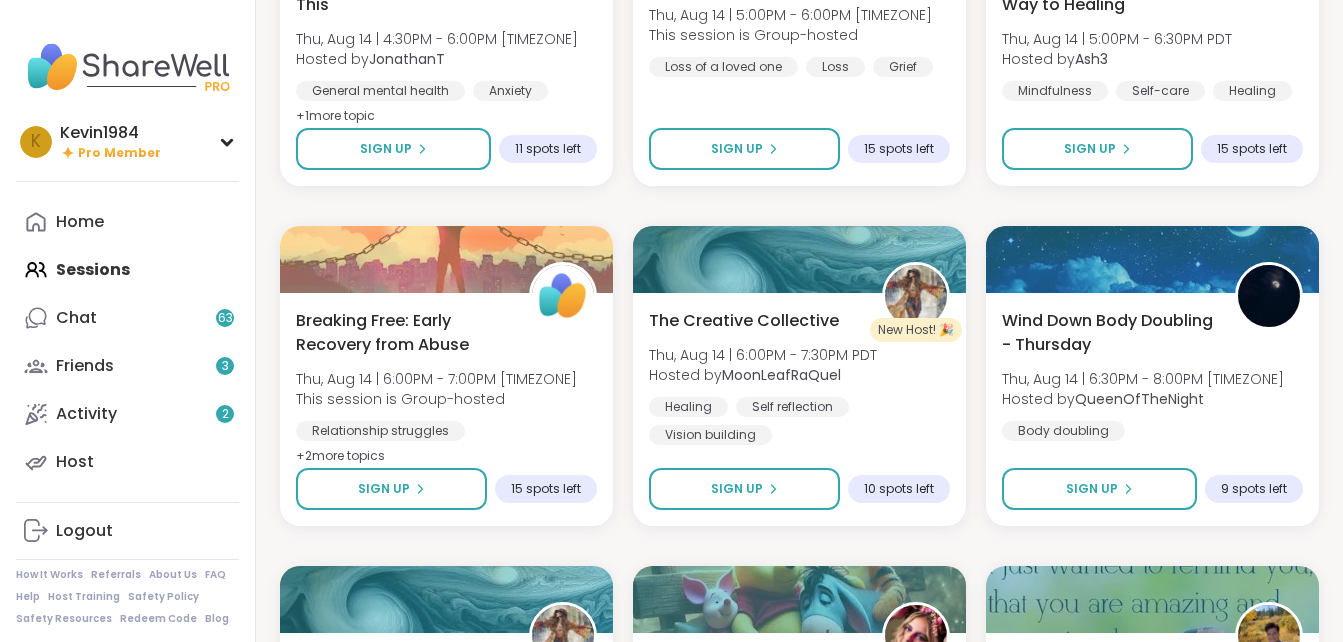 scroll, scrollTop: 27337, scrollLeft: 0, axis: vertical 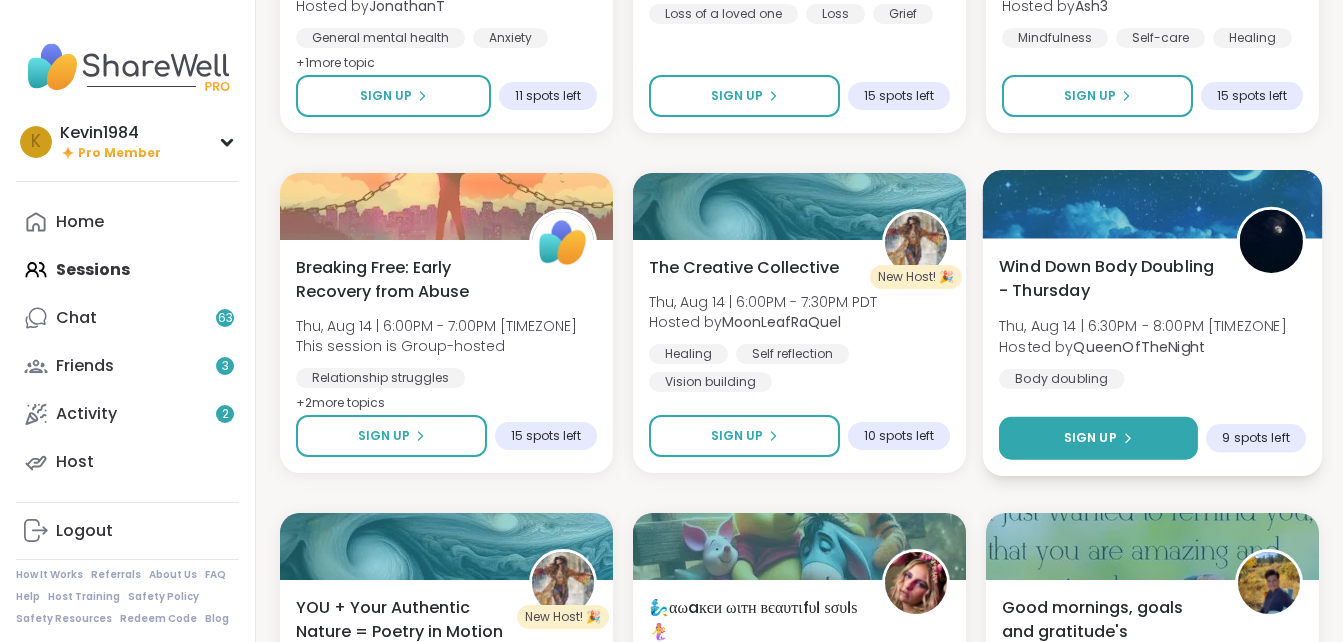 click on "Sign Up" at bounding box center (1098, 438) 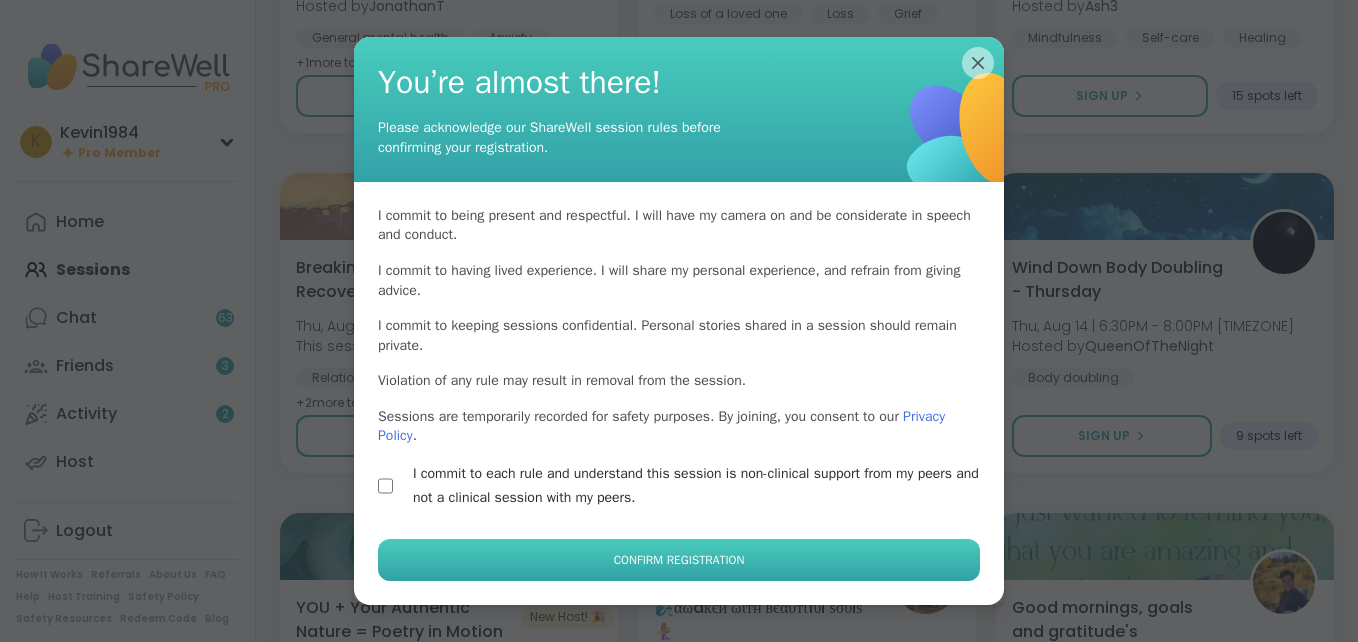 click on "Confirm Registration" at bounding box center (679, 560) 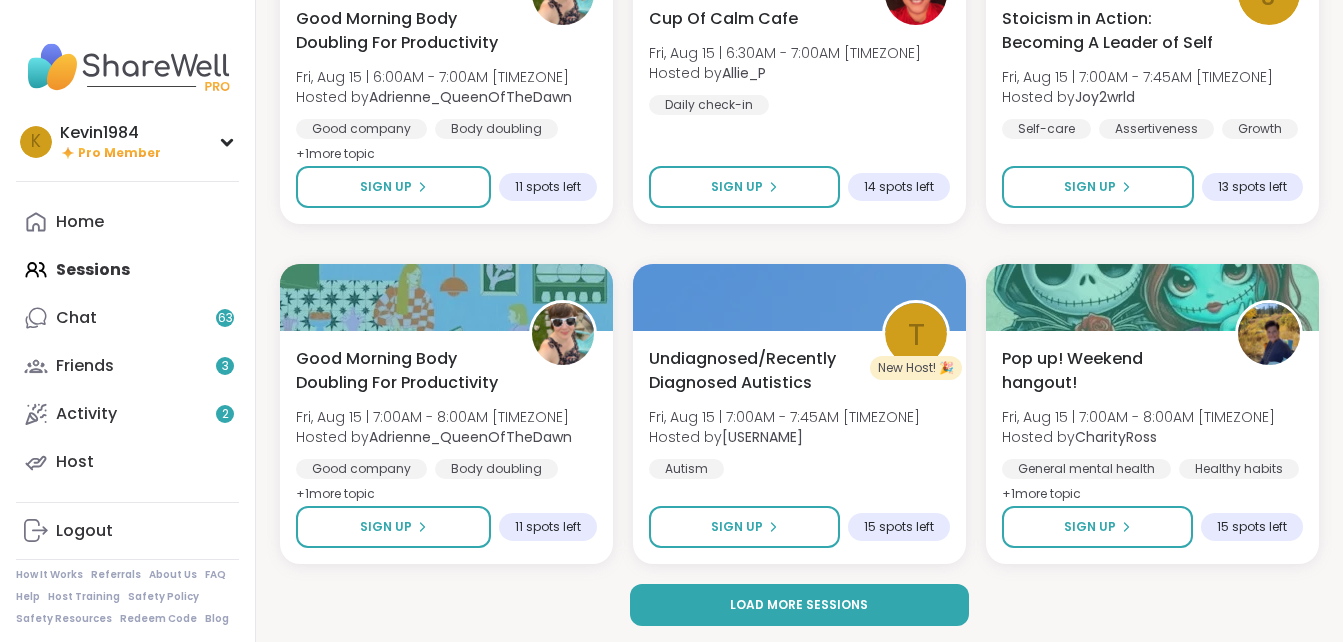 scroll, scrollTop: 28270, scrollLeft: 0, axis: vertical 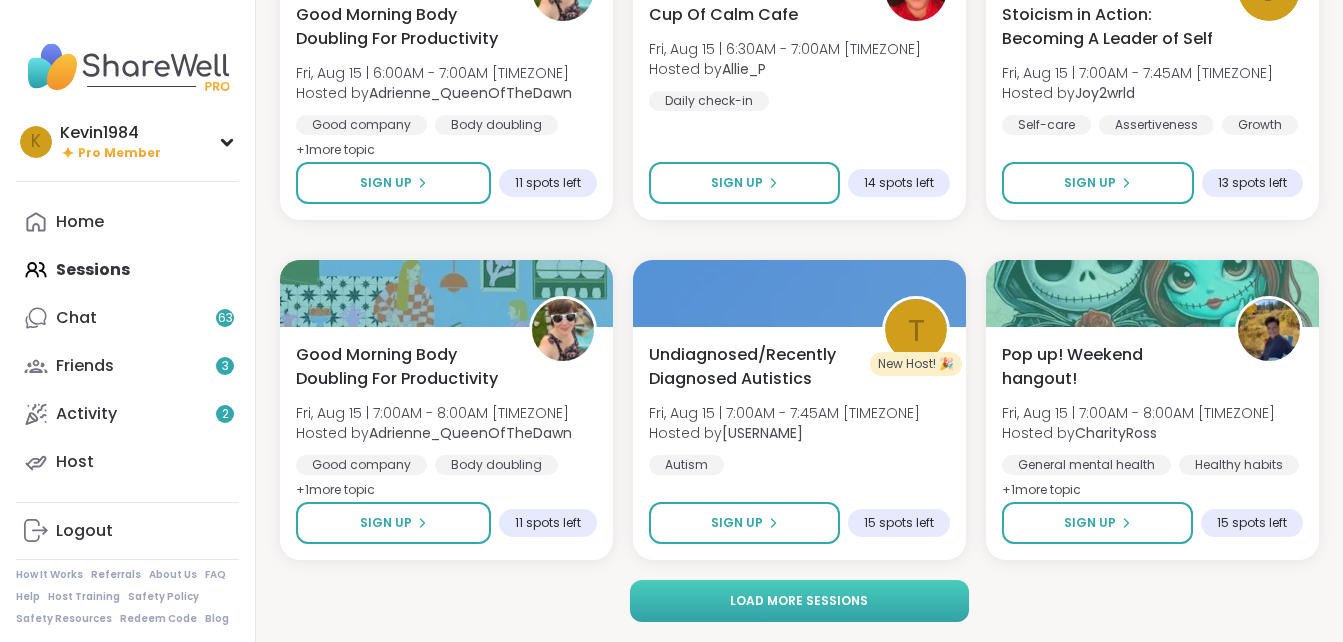click on "Load more sessions" at bounding box center (799, 601) 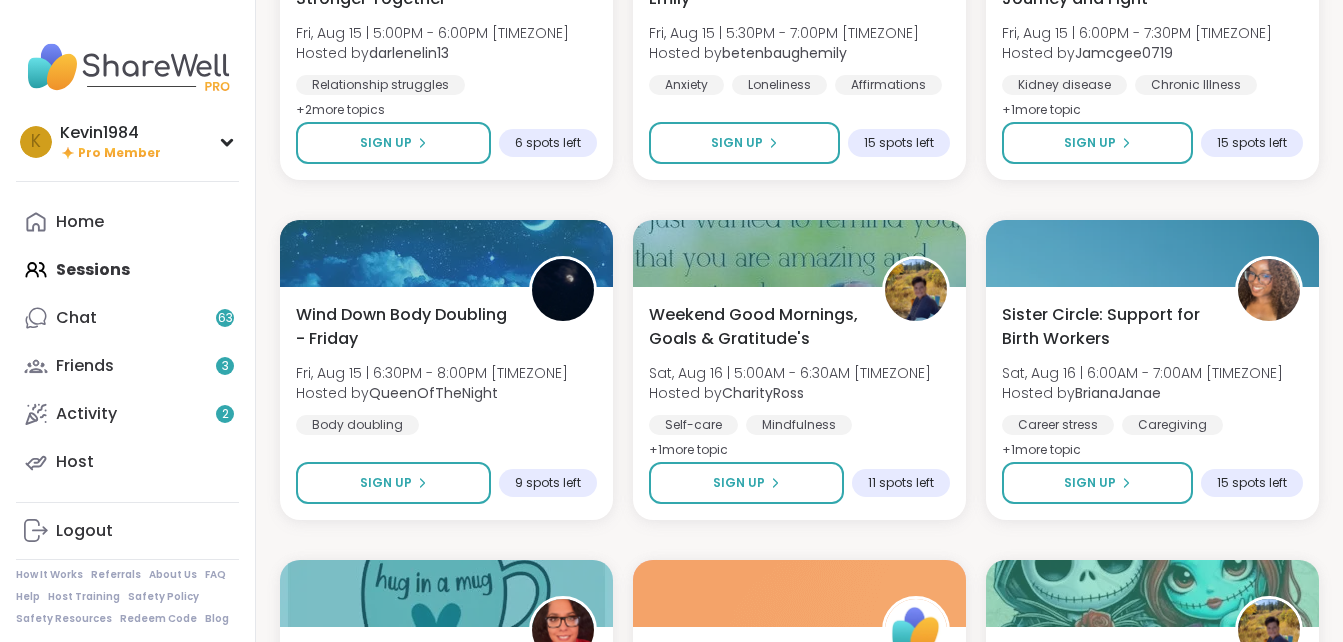 scroll, scrollTop: 30697, scrollLeft: 0, axis: vertical 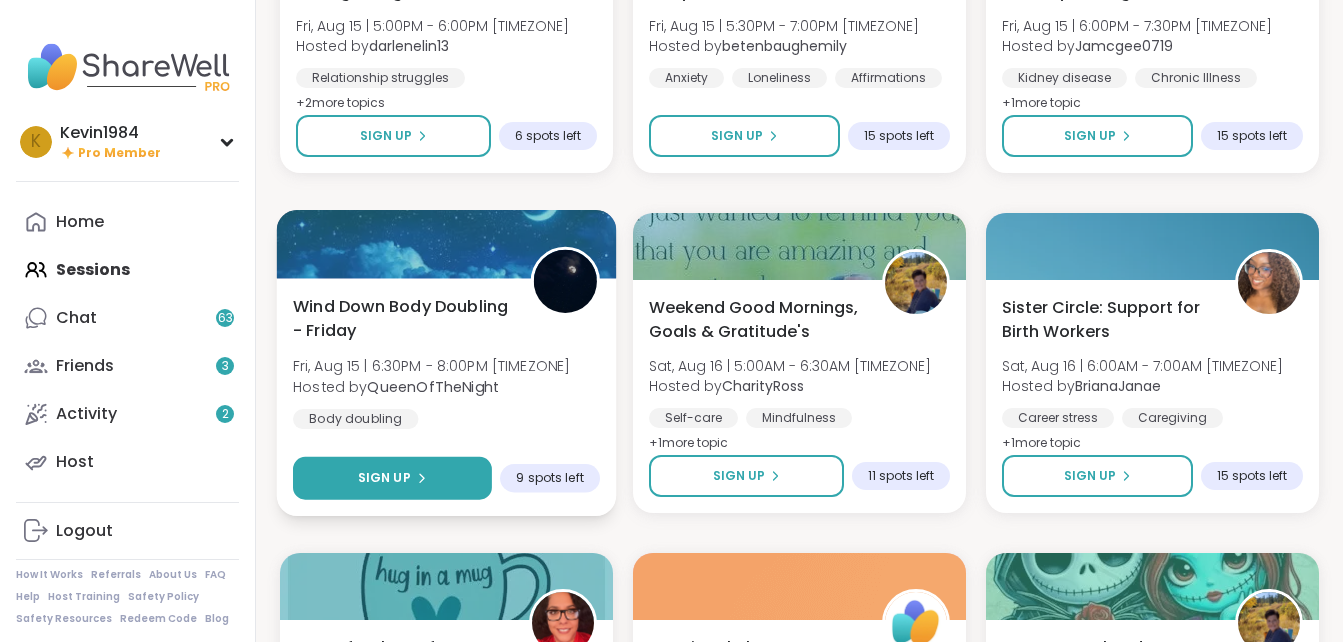 click on "Sign Up" at bounding box center [392, 478] 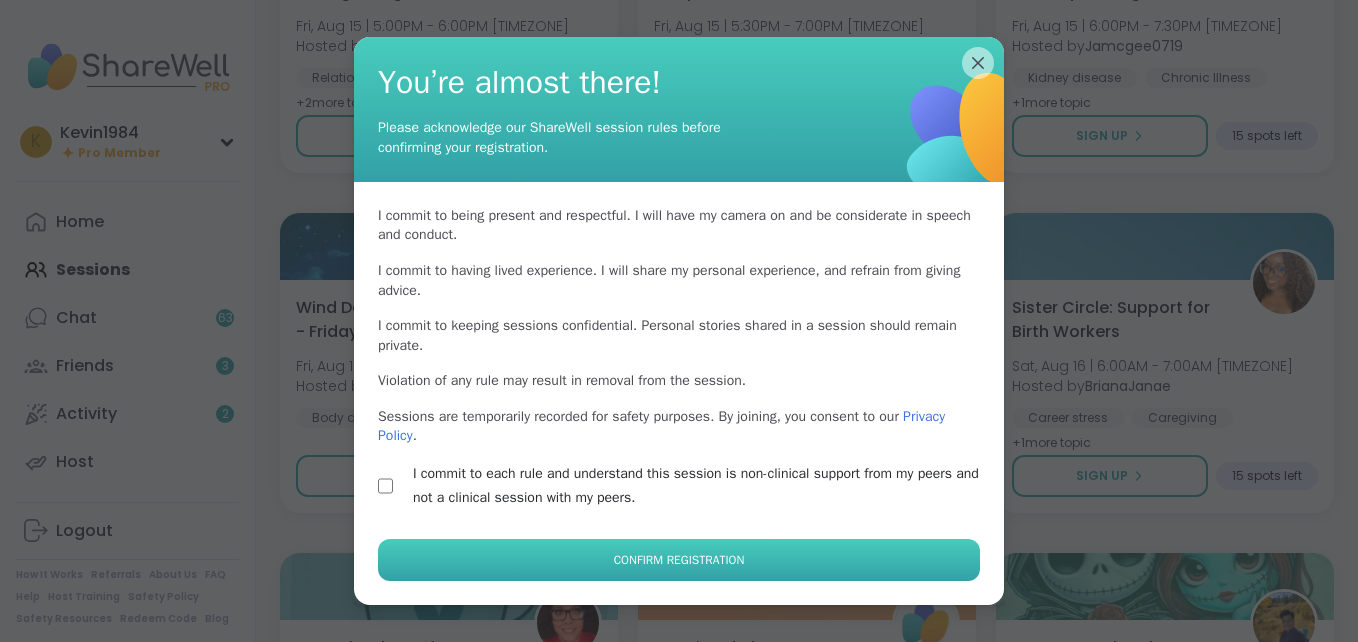 click on "Confirm Registration" at bounding box center [679, 560] 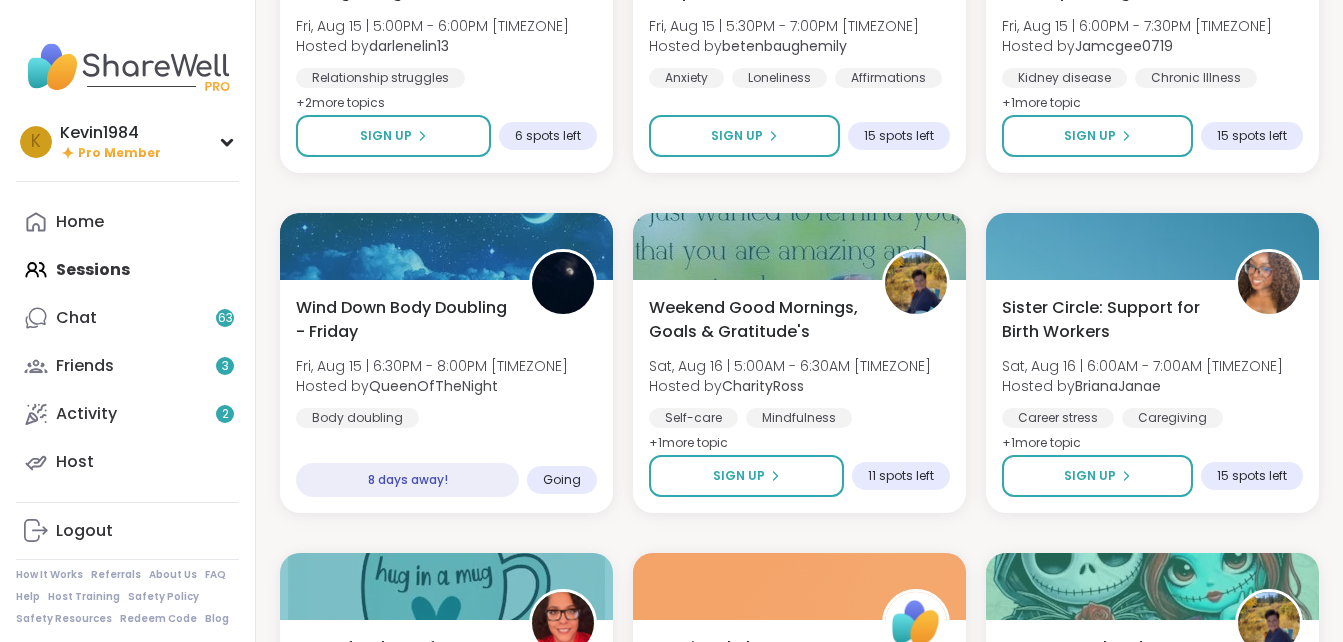 click on "Home Sessions Chat 63 Friends 3 Activity 2 Host" at bounding box center (127, 342) 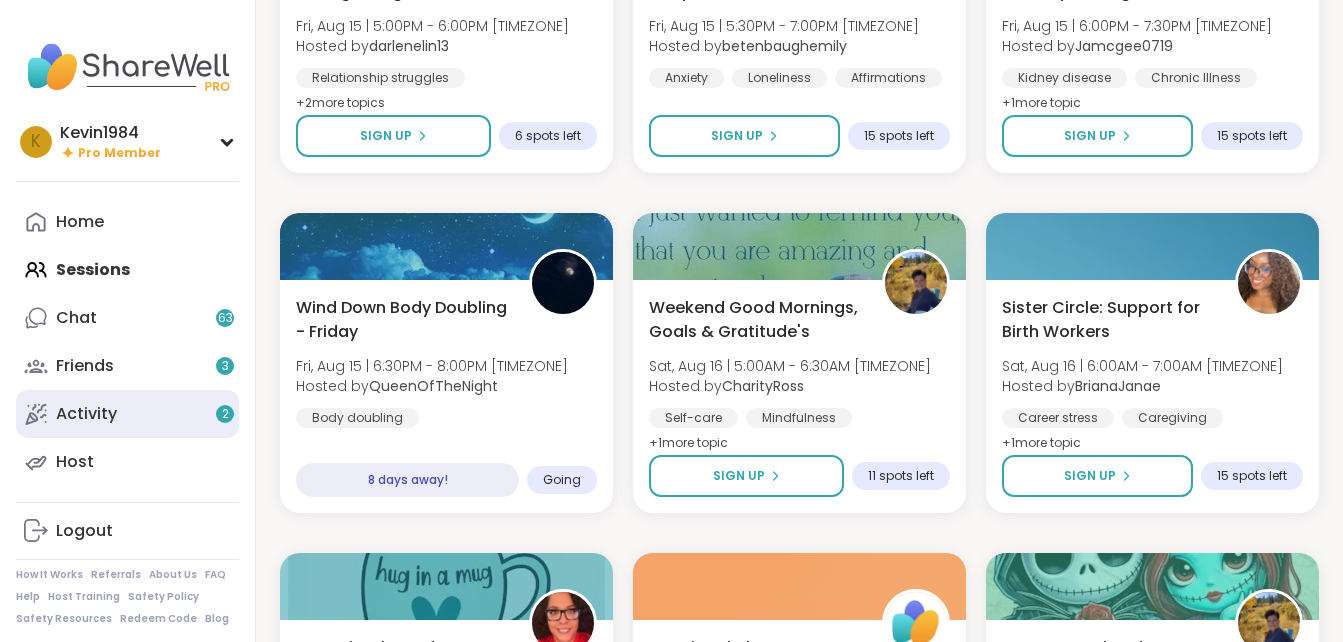 click on "Activity 2" at bounding box center (127, 414) 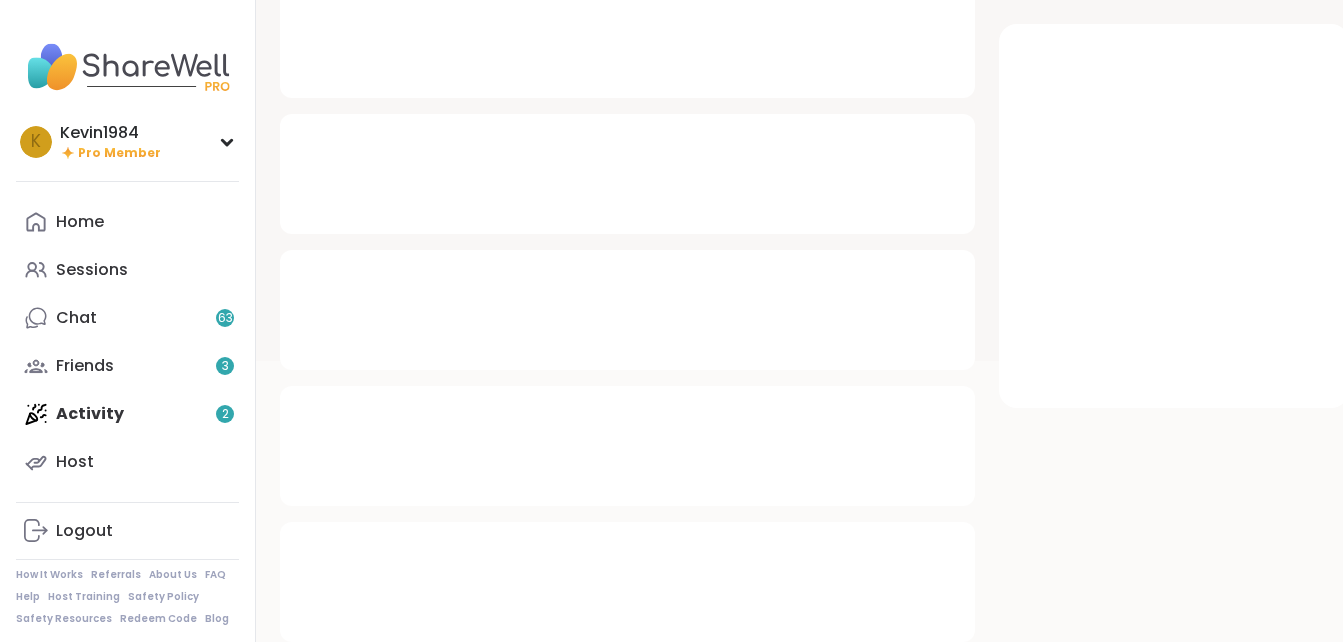 scroll, scrollTop: 0, scrollLeft: 0, axis: both 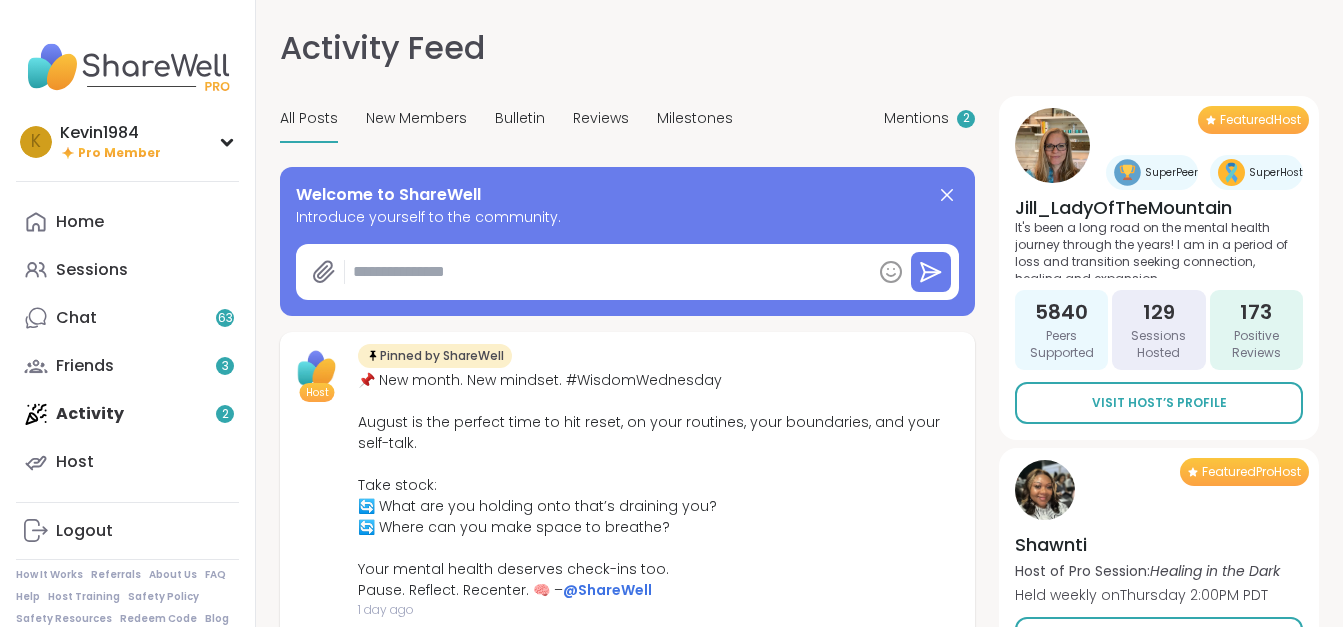 type on "*" 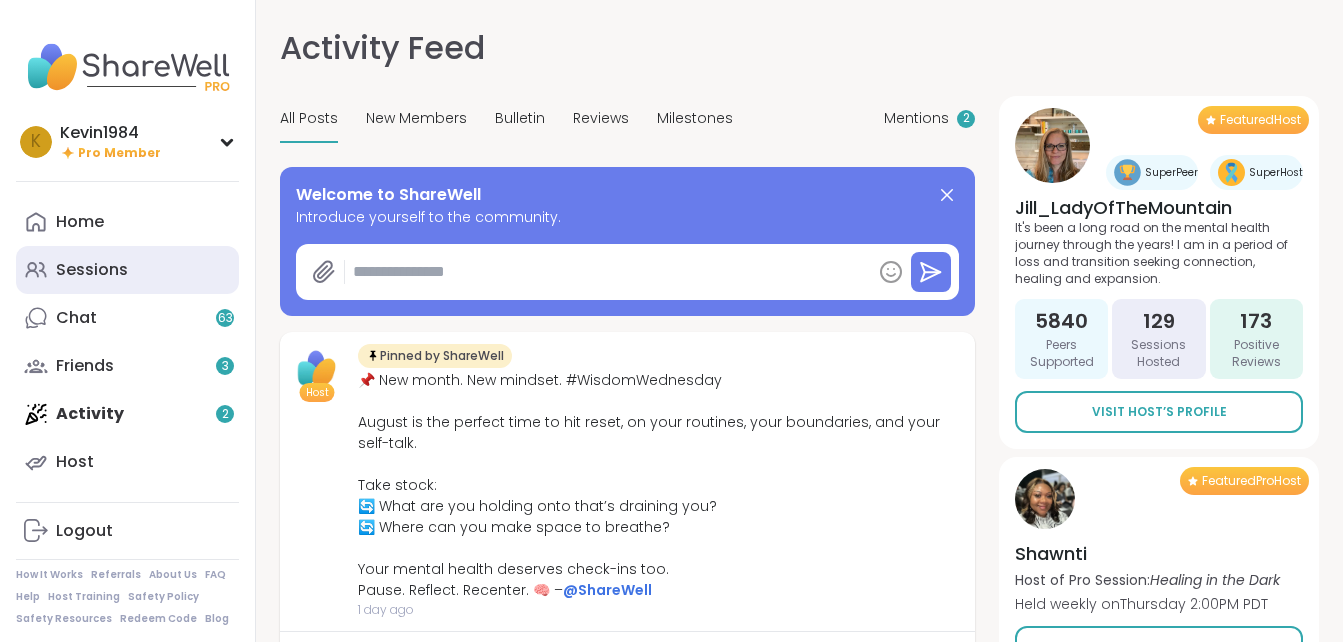 click on "Sessions" at bounding box center (92, 270) 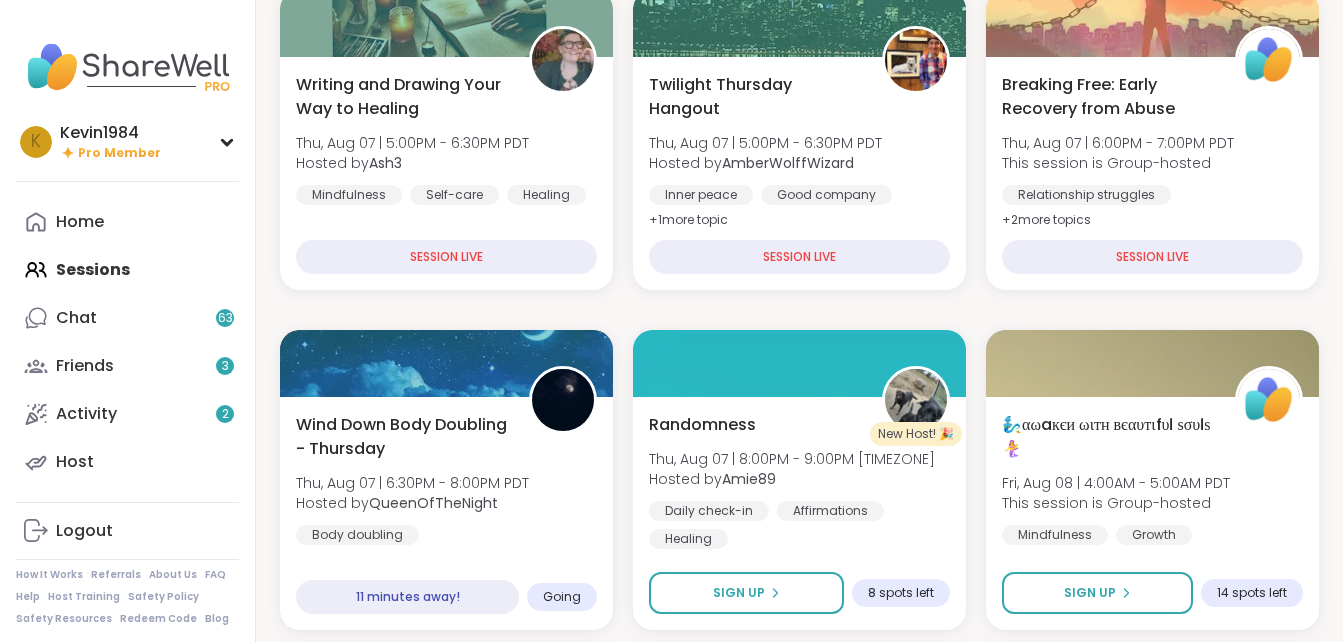 scroll, scrollTop: 360, scrollLeft: 0, axis: vertical 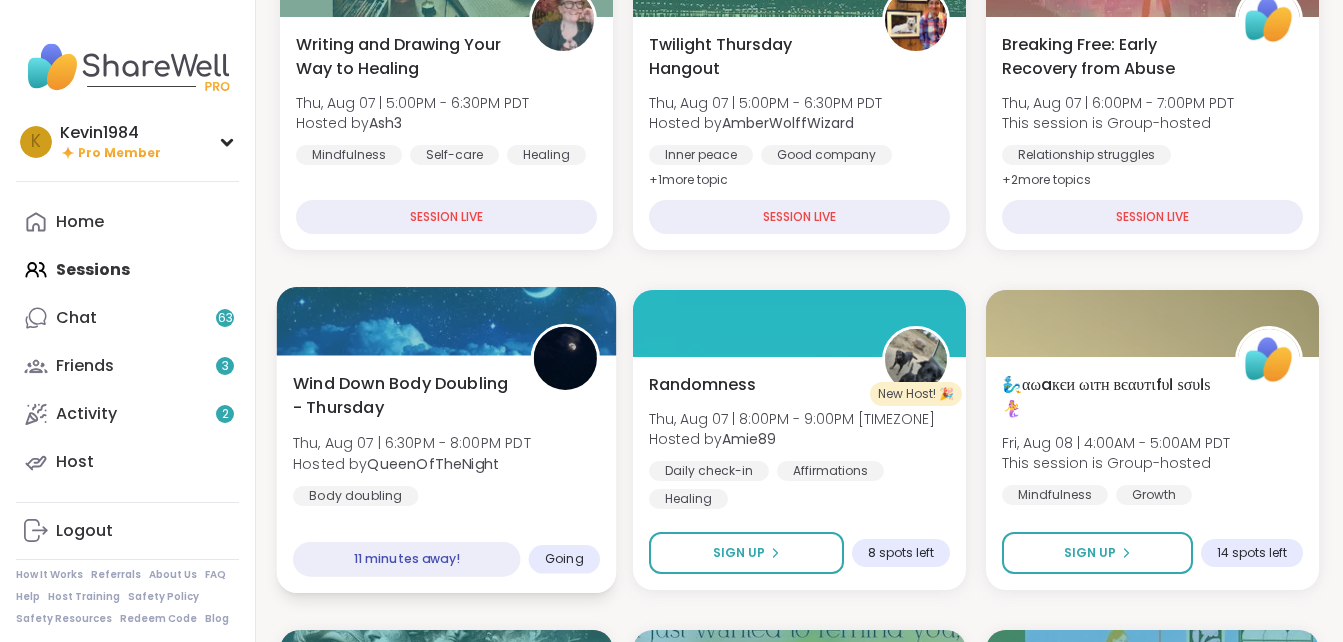 click on "Going" at bounding box center (564, 559) 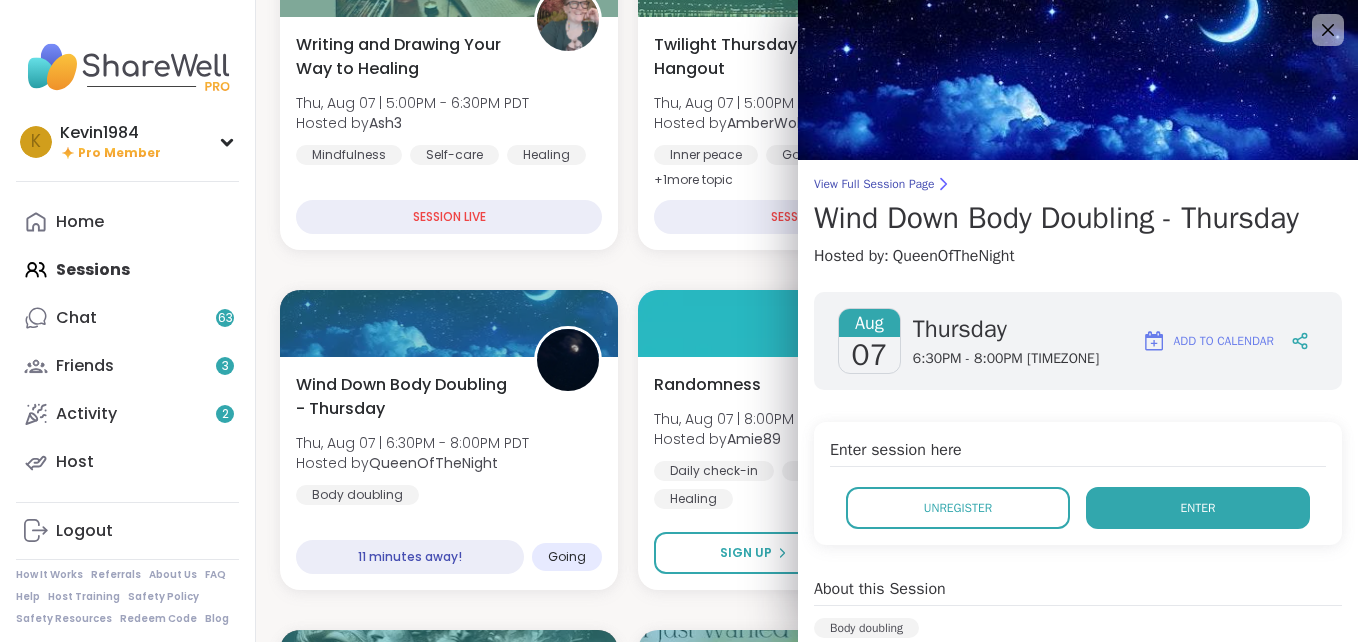 click on "Enter" at bounding box center [1198, 508] 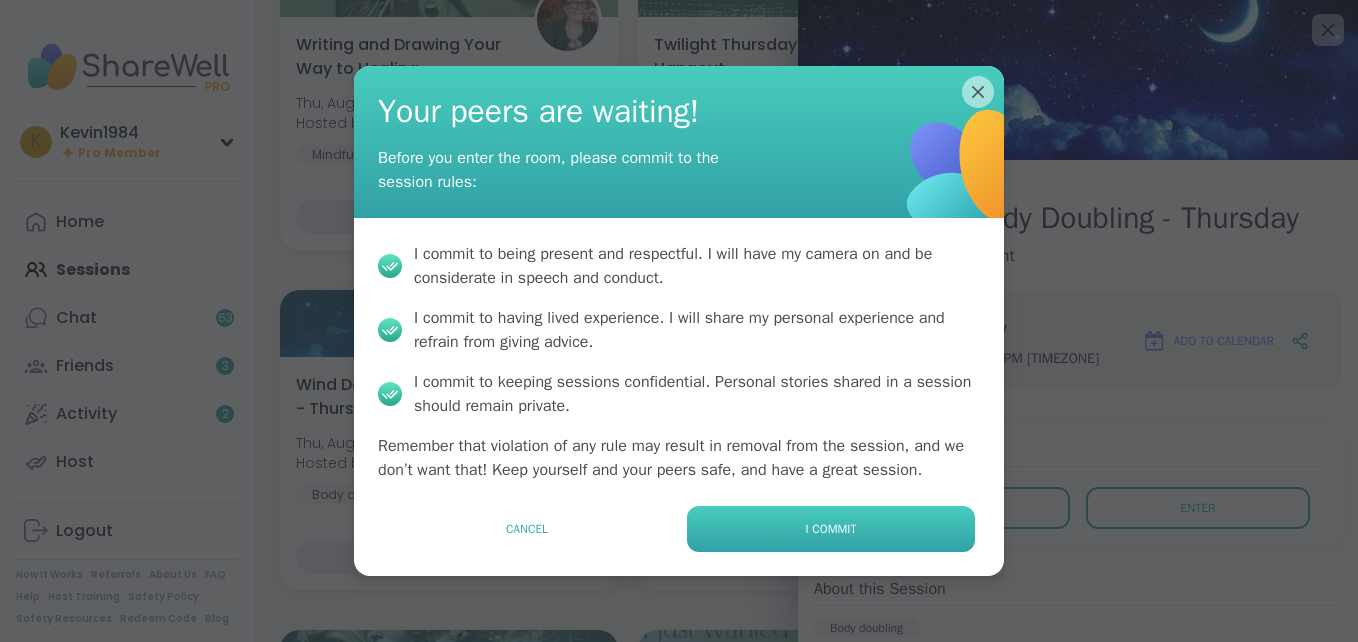 click on "I commit" at bounding box center (831, 529) 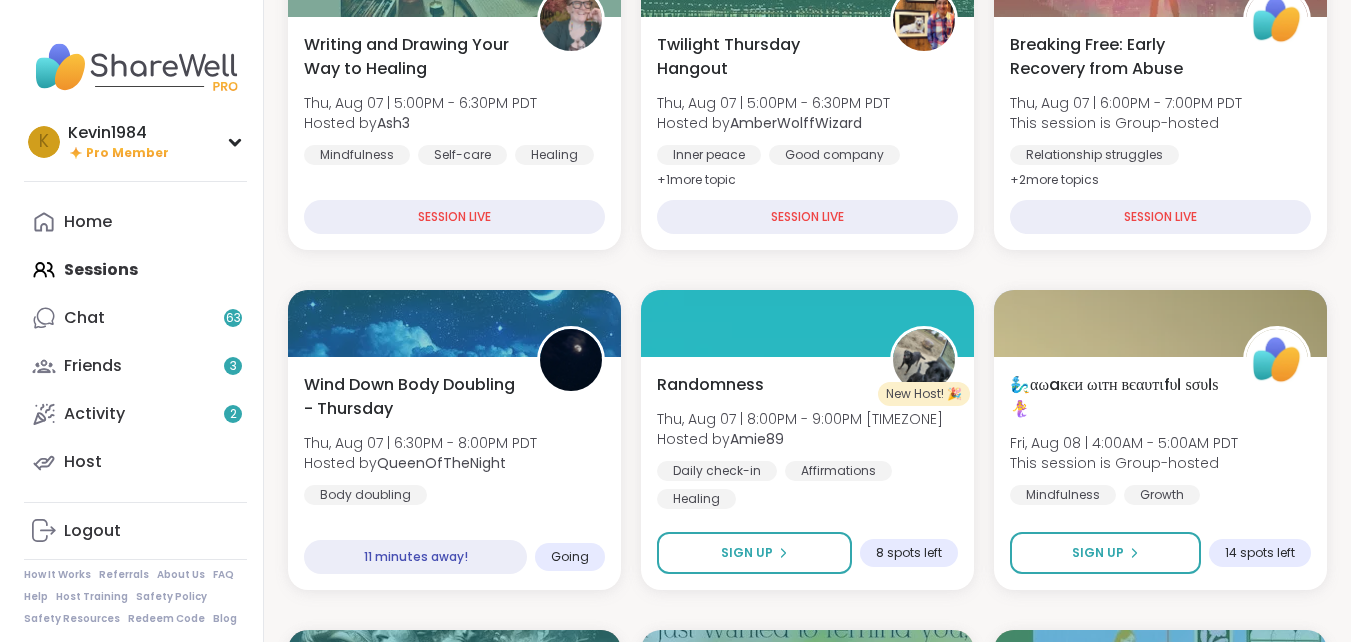 scroll, scrollTop: 0, scrollLeft: 0, axis: both 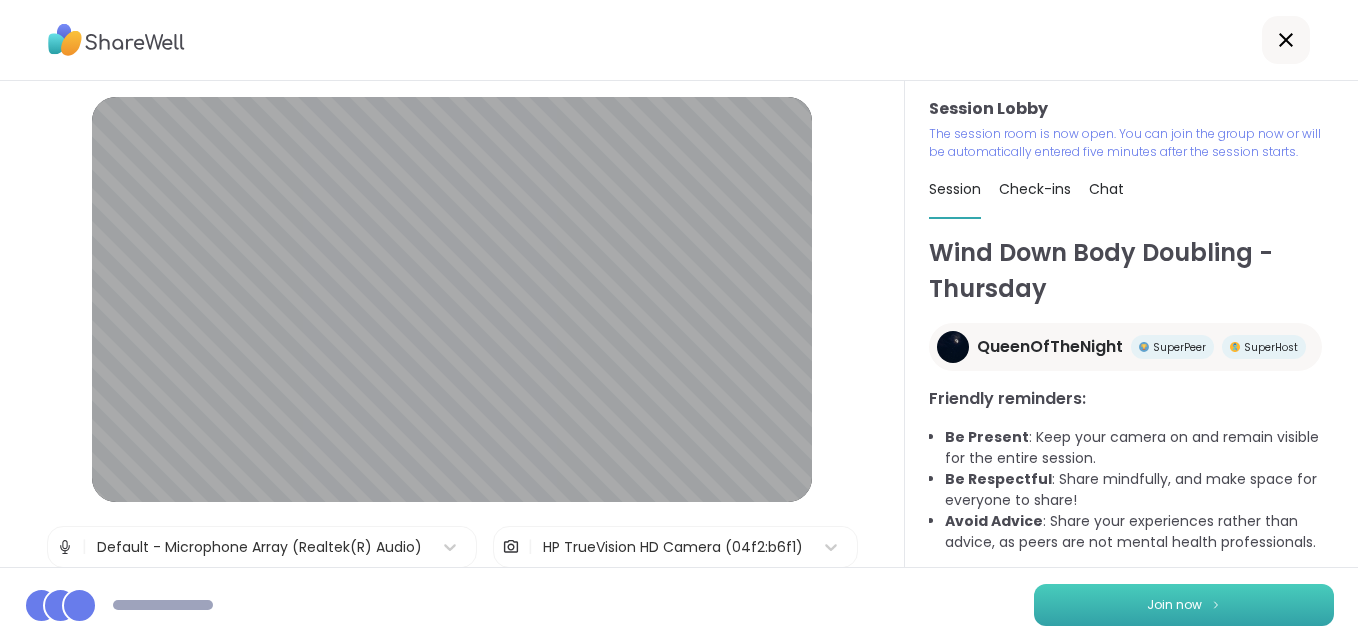 click on "Join now" at bounding box center (1174, 605) 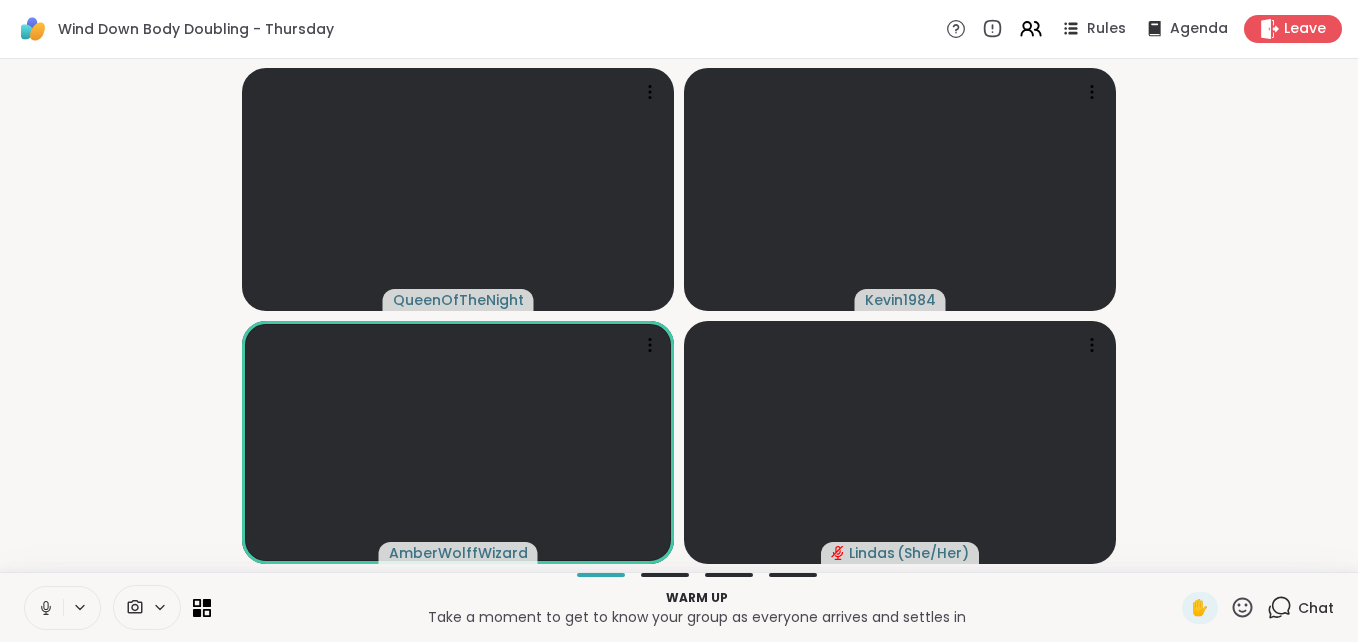 click 